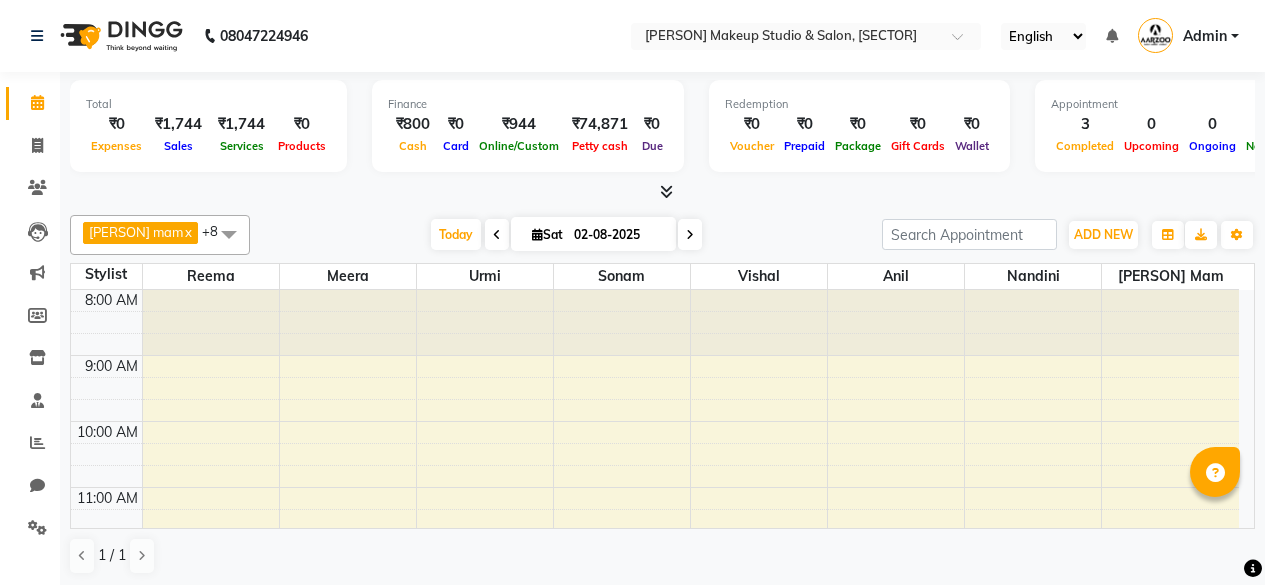 scroll, scrollTop: 0, scrollLeft: 0, axis: both 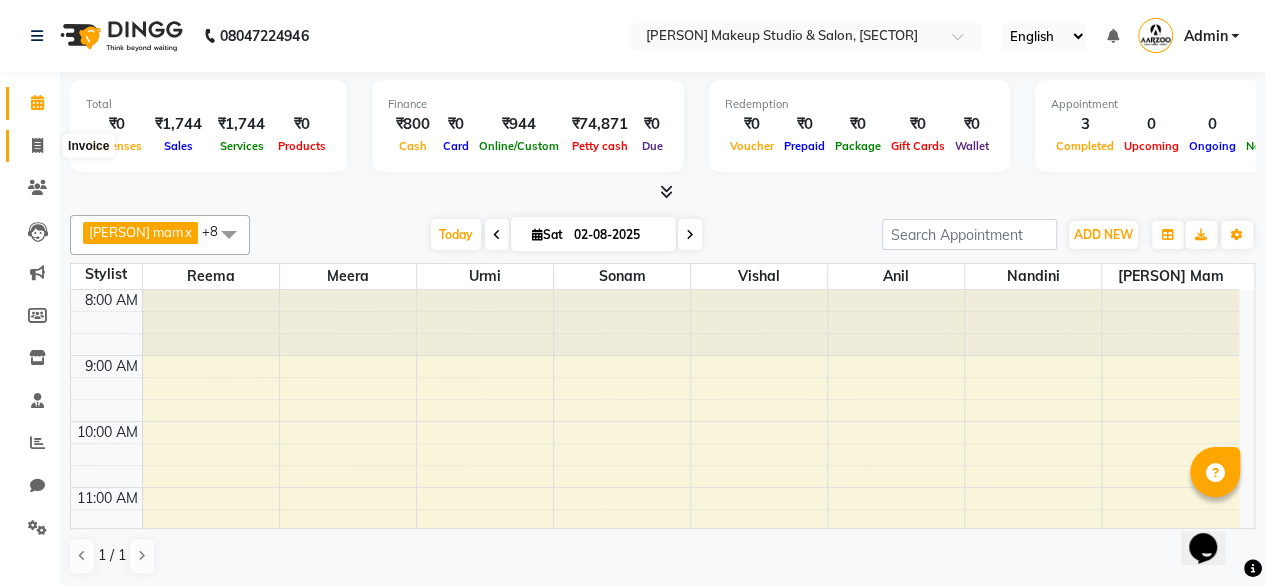 click 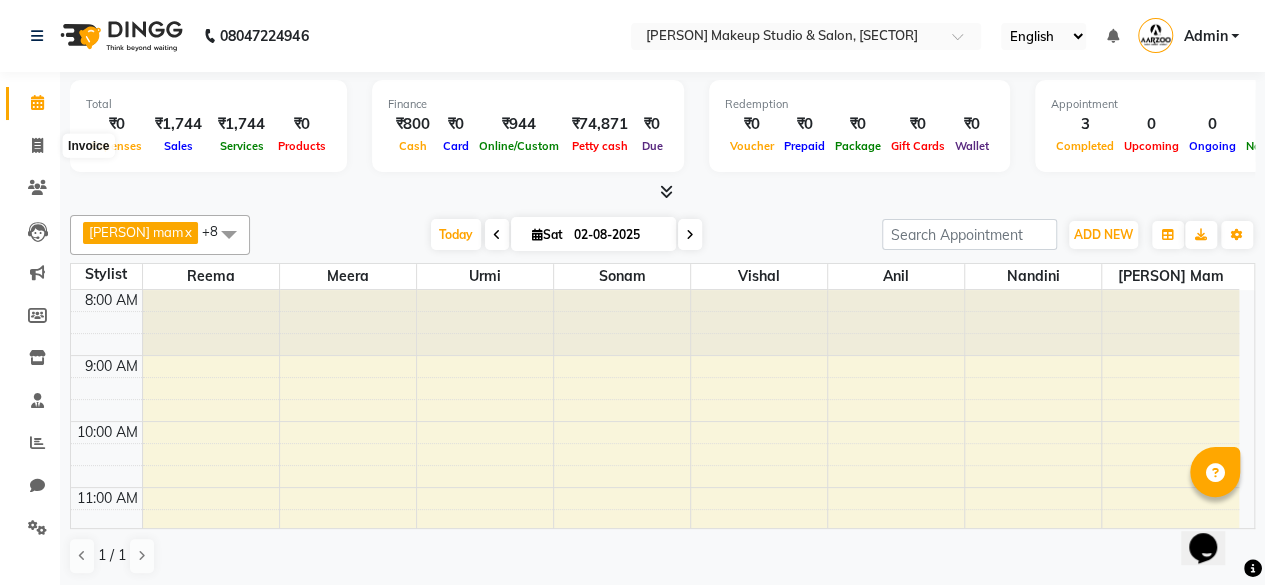 select on "6943" 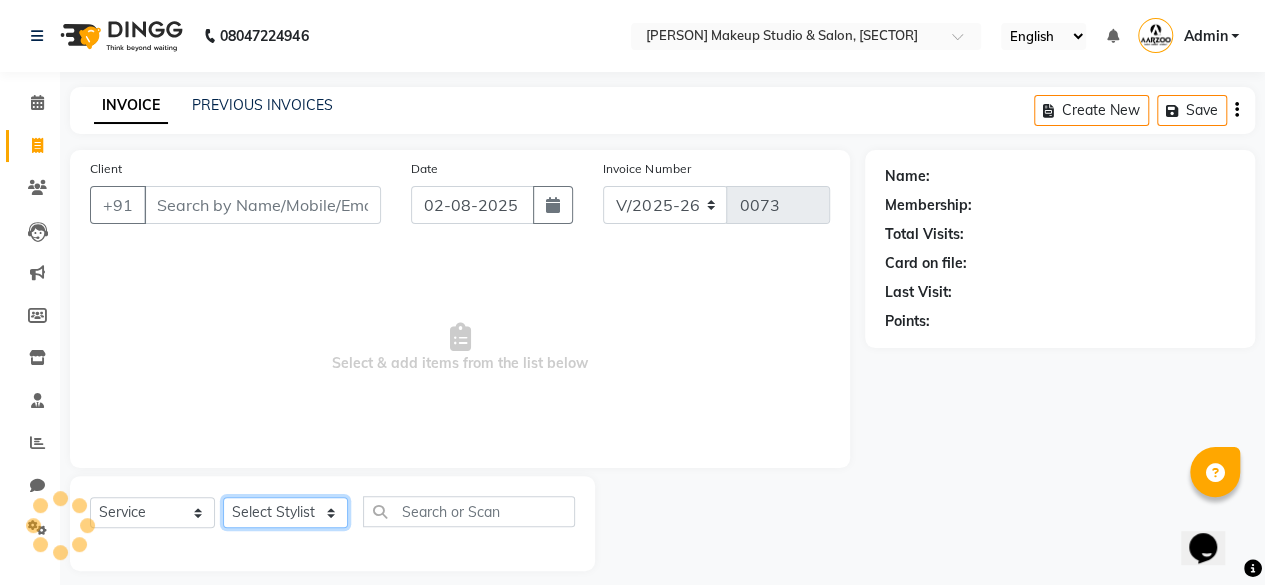click on "Select Stylist" 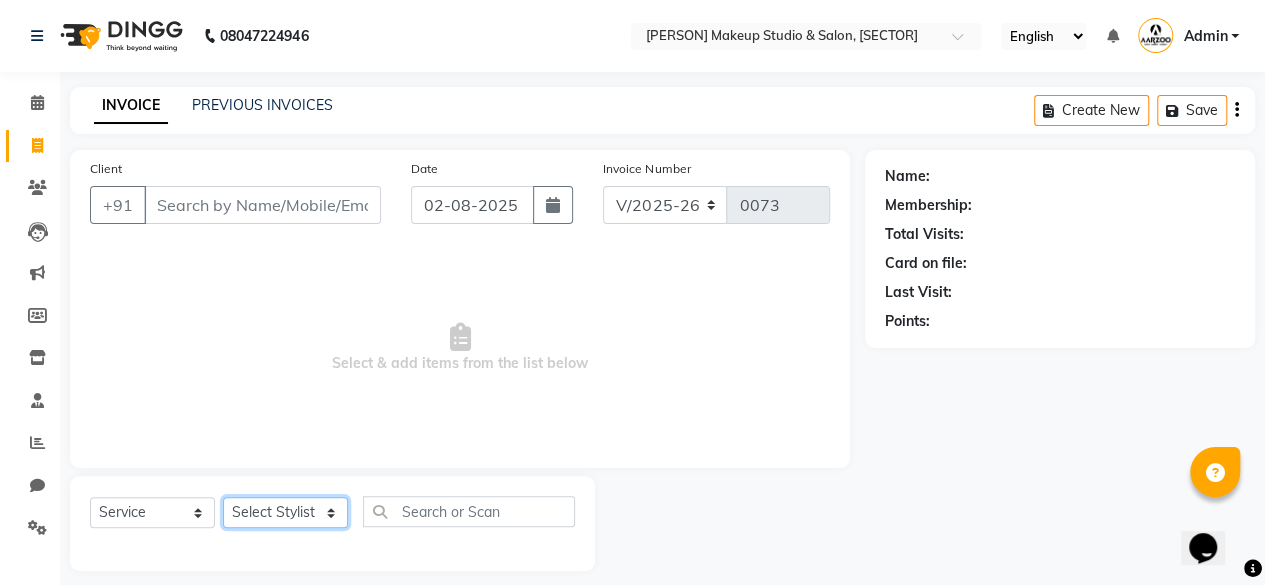 select on "63169" 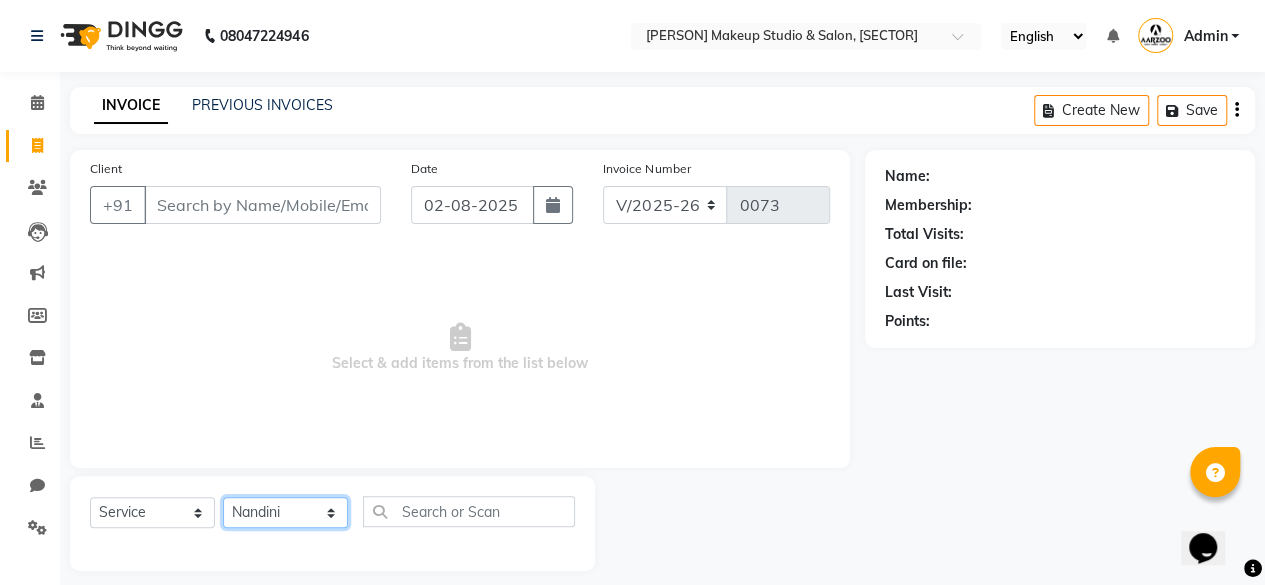 click on "Select Stylist [PERSON] mam [PERSON] [PERSON] [PERSON] [PERSON] [PERSON] [PERSON] [PERSON]" 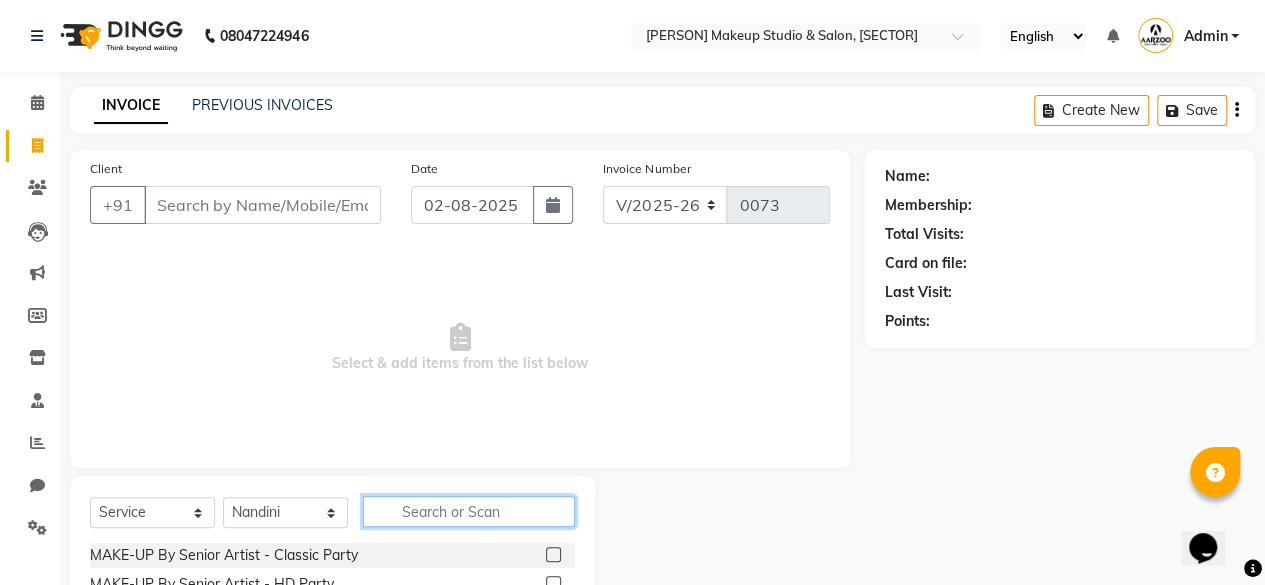 click 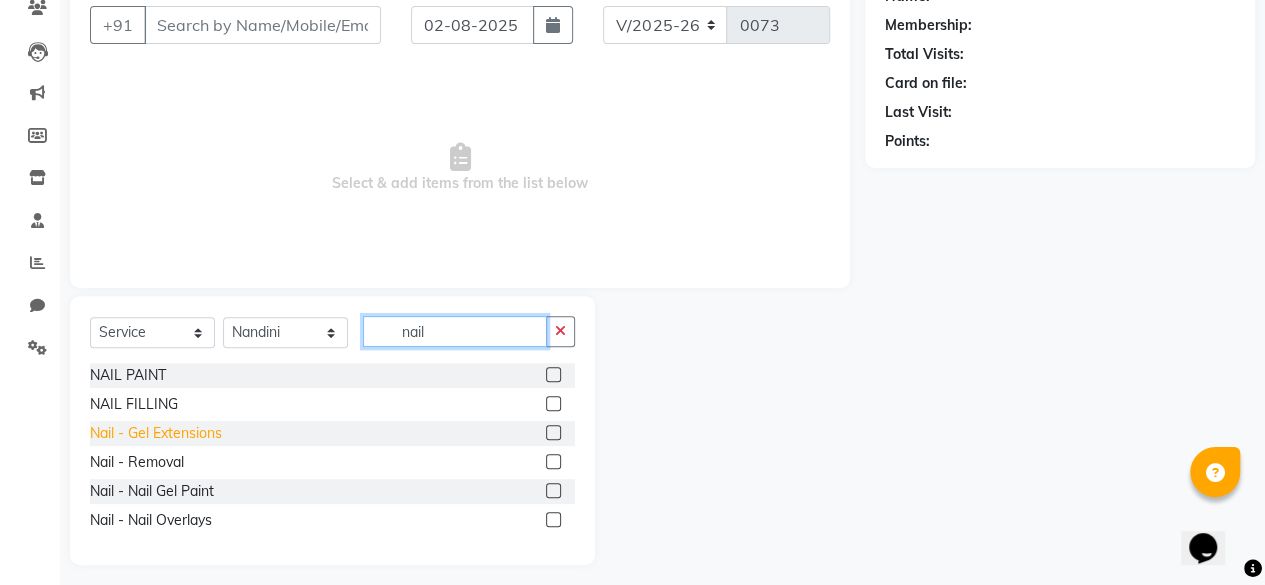 scroll, scrollTop: 189, scrollLeft: 0, axis: vertical 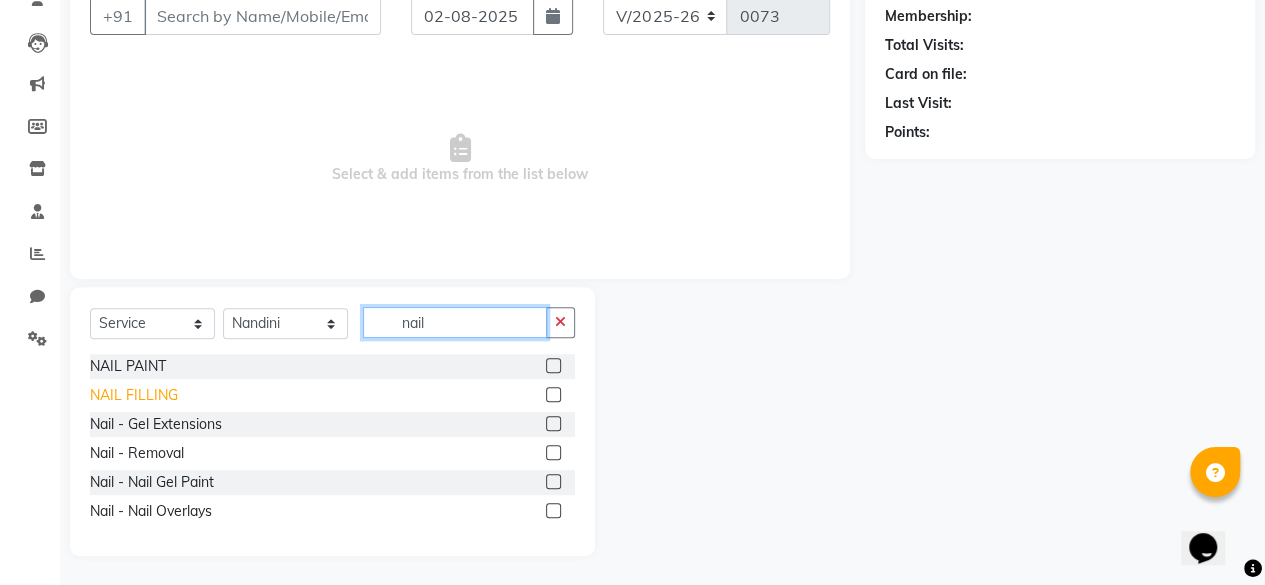 type on "nail" 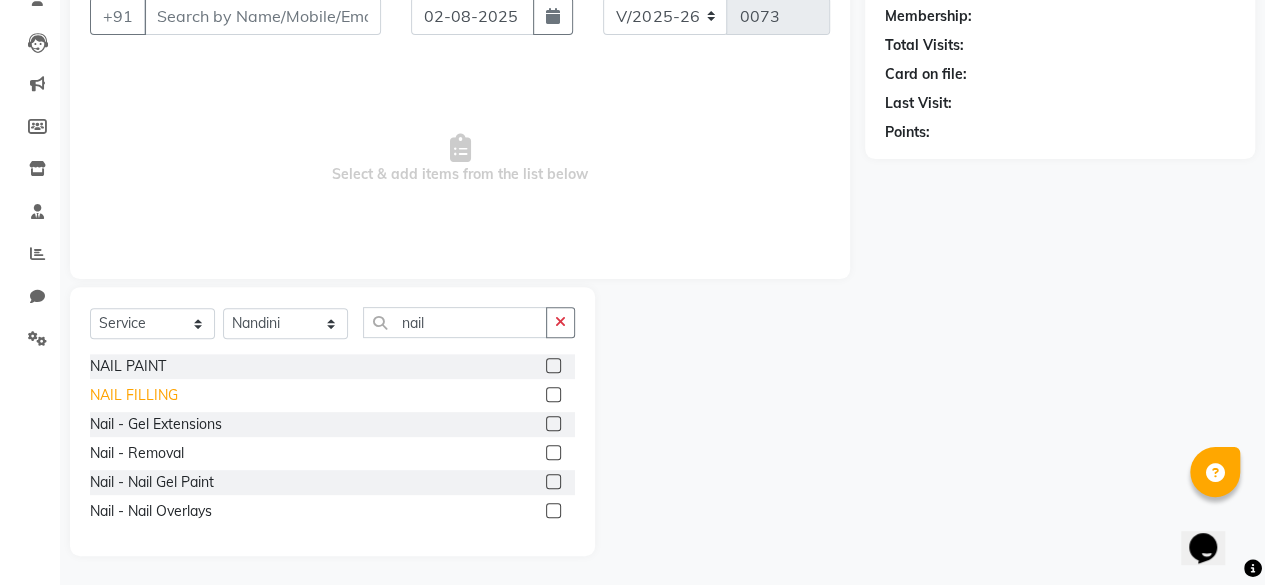 click on "NAIL FILLING" 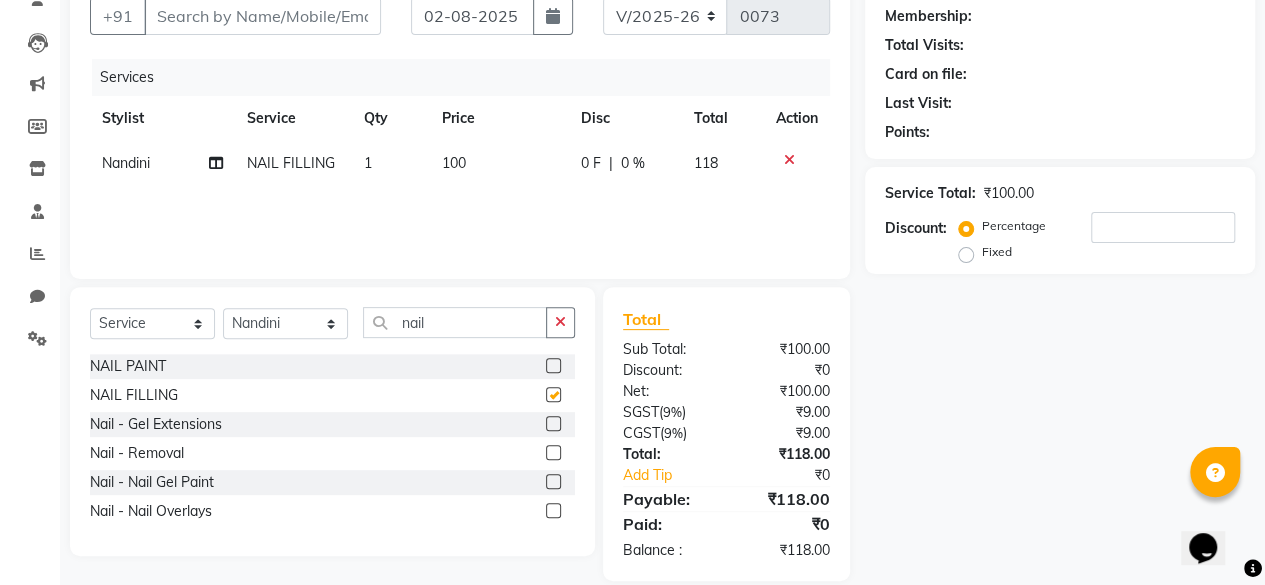 checkbox on "false" 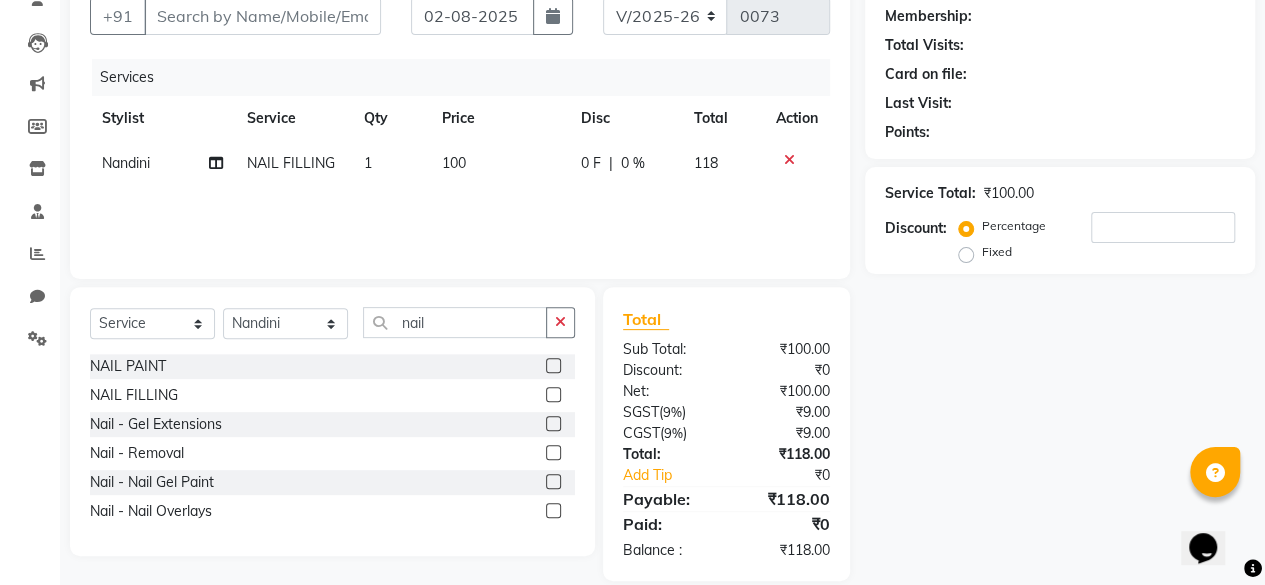 click on "100" 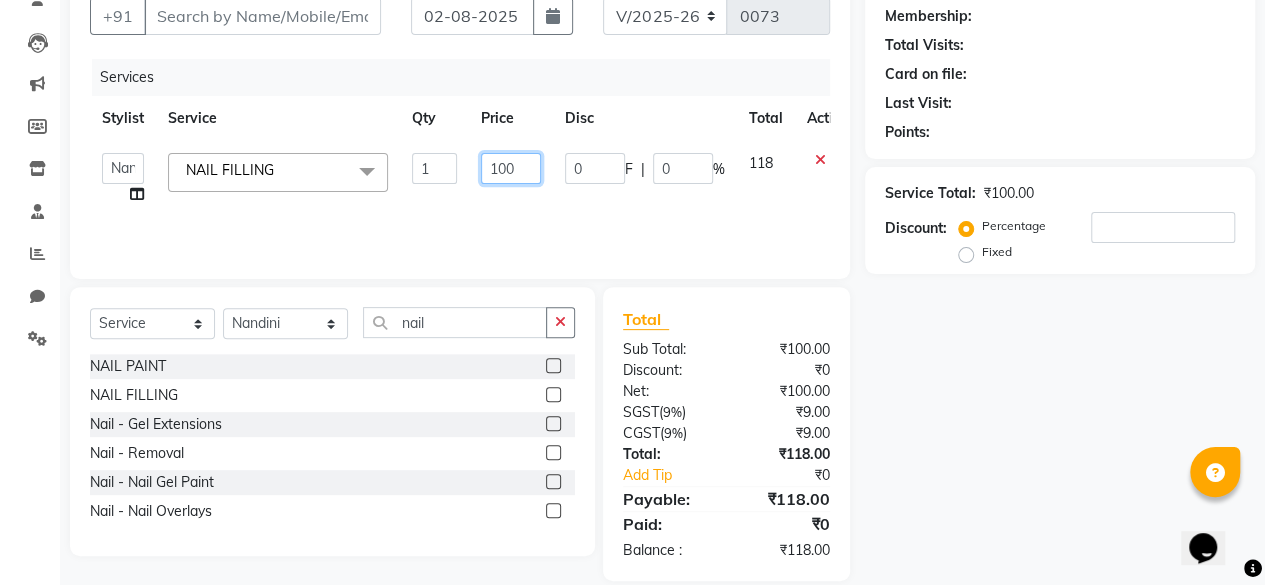 click on "100" 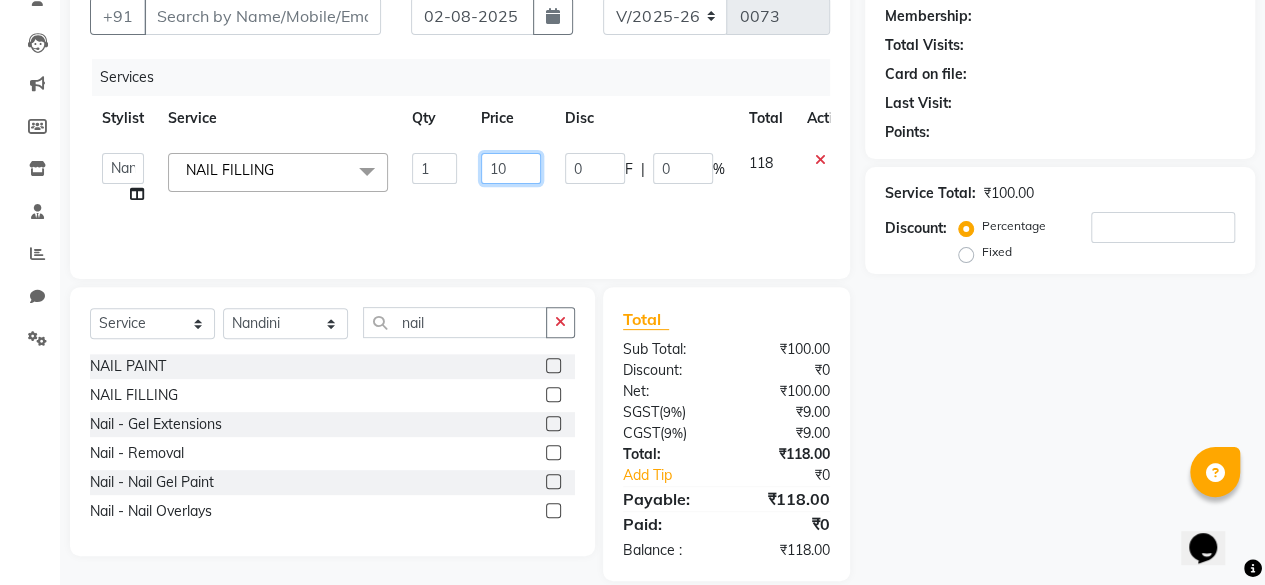 type on "1" 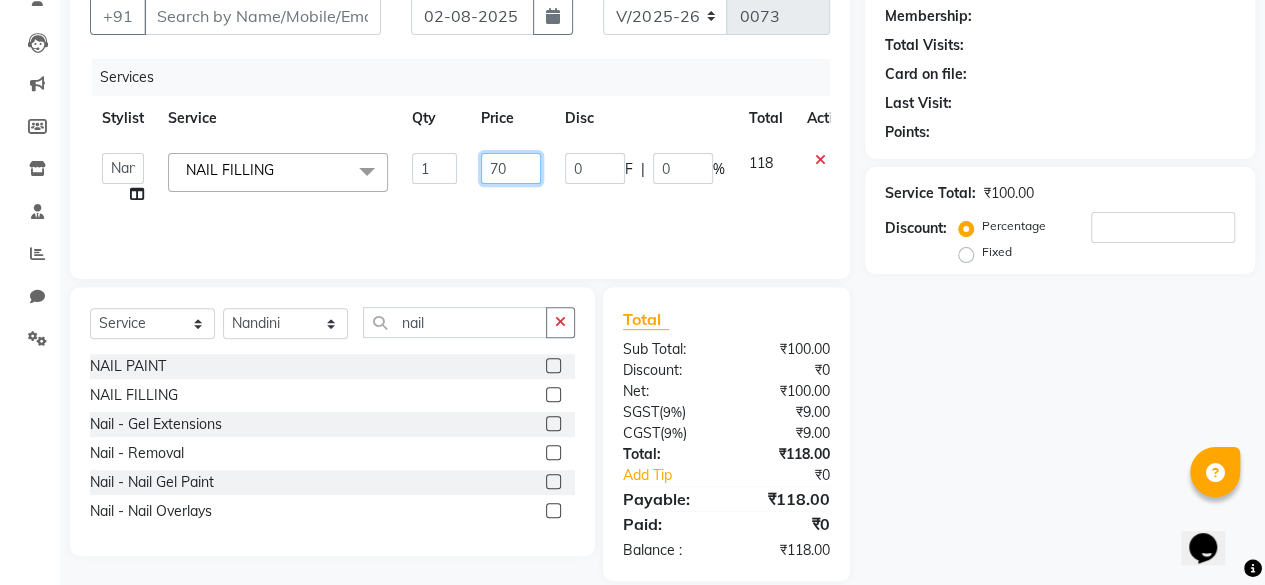 type on "700" 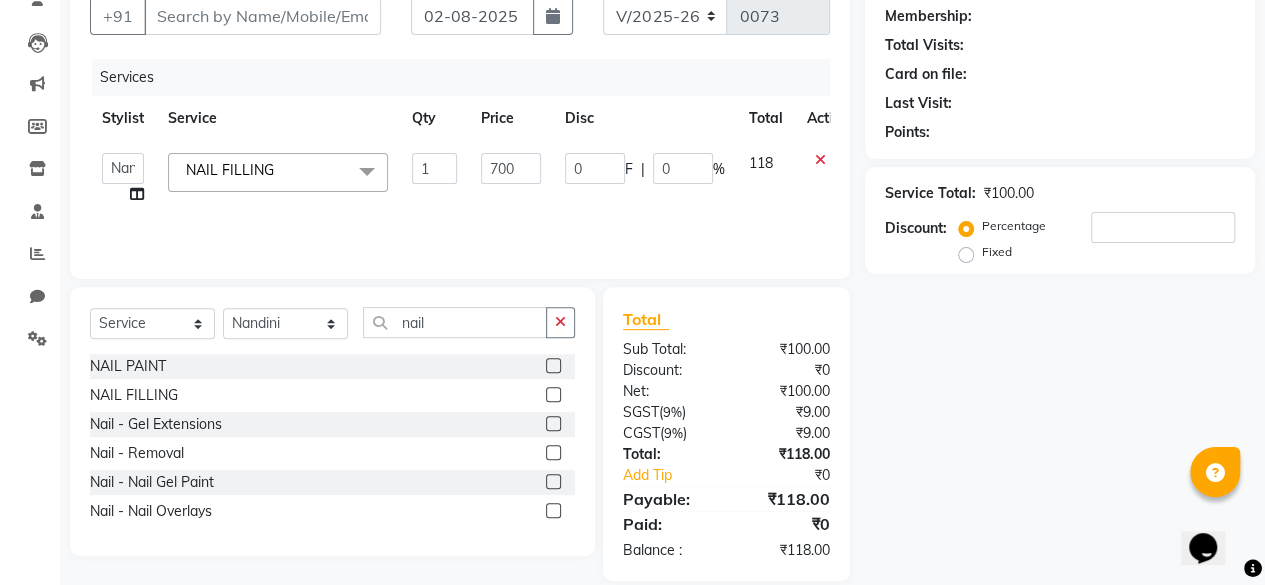 click on "Name: Membership: Total Visits: Card on file: Last Visit:  Points:  Service Total:  ₹100.00  Discount:  Percentage   Fixed" 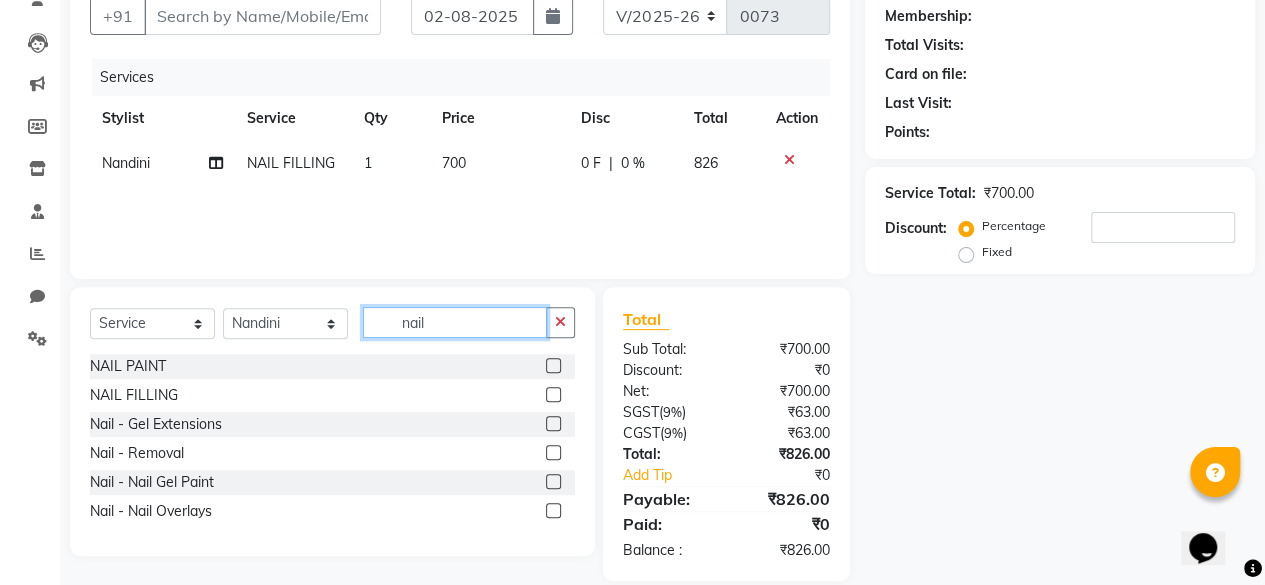 click on "nail" 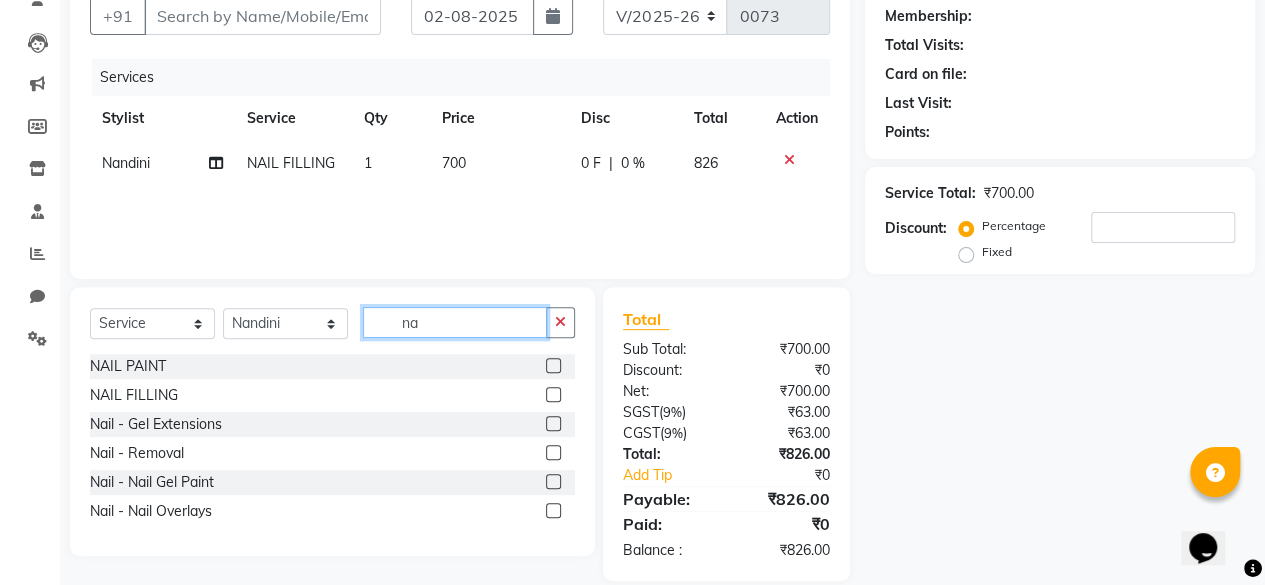 type on "n" 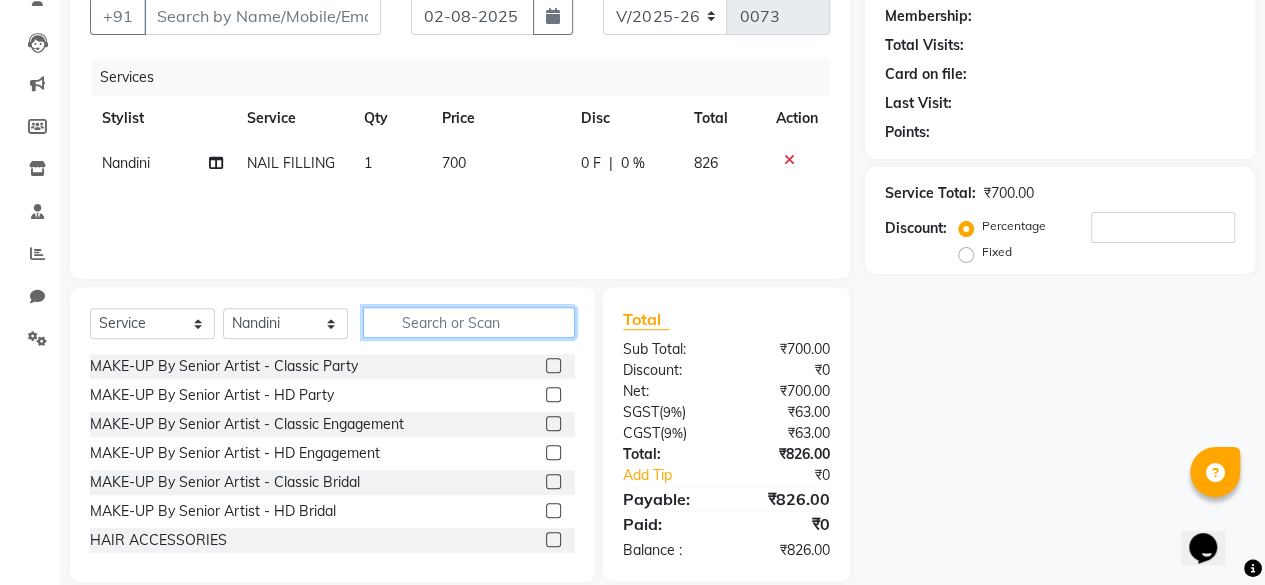 type 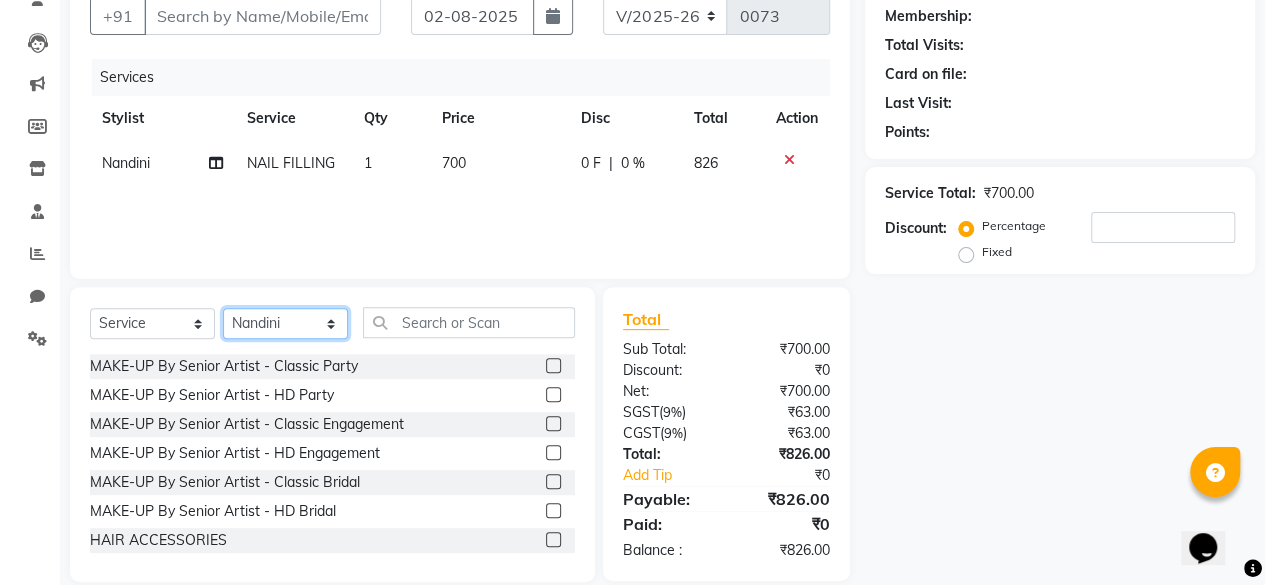 click on "Select Stylist [PERSON] mam [PERSON] [PERSON] [PERSON] [PERSON] [PERSON] [PERSON] [PERSON]" 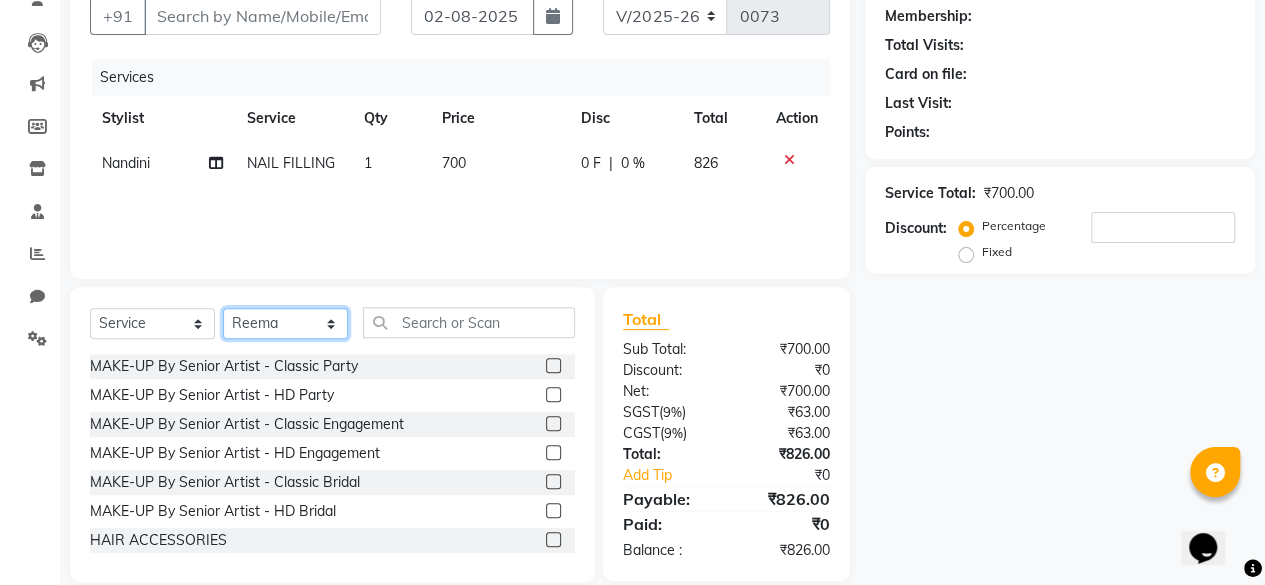 click on "Select Stylist [PERSON] mam [PERSON] [PERSON] [PERSON] [PERSON] [PERSON] [PERSON] [PERSON]" 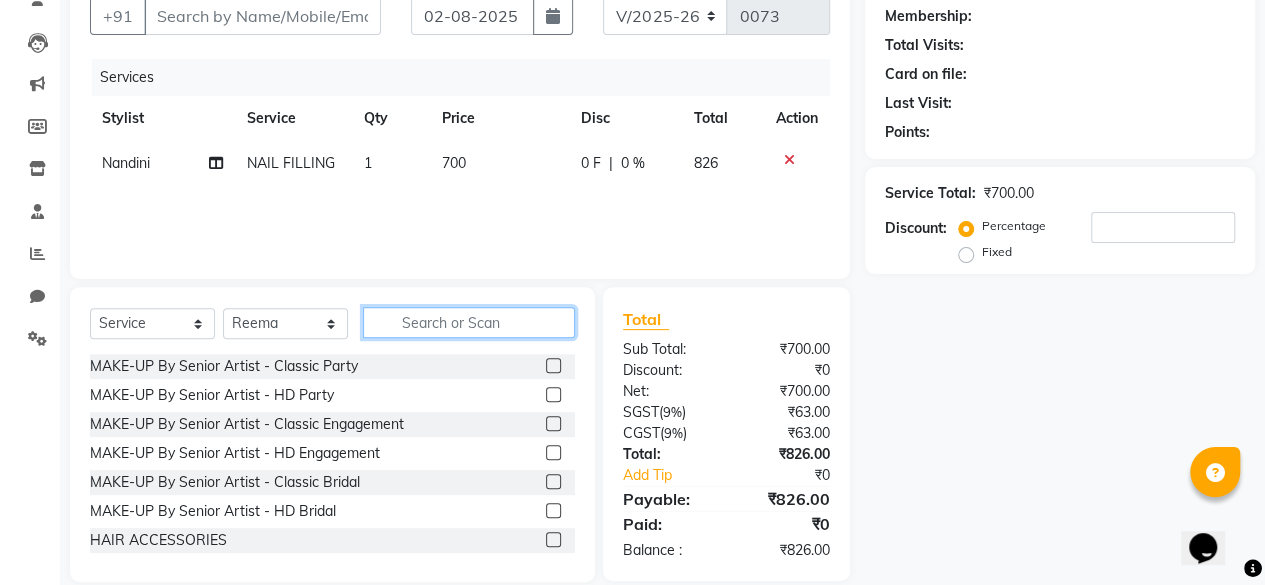 click 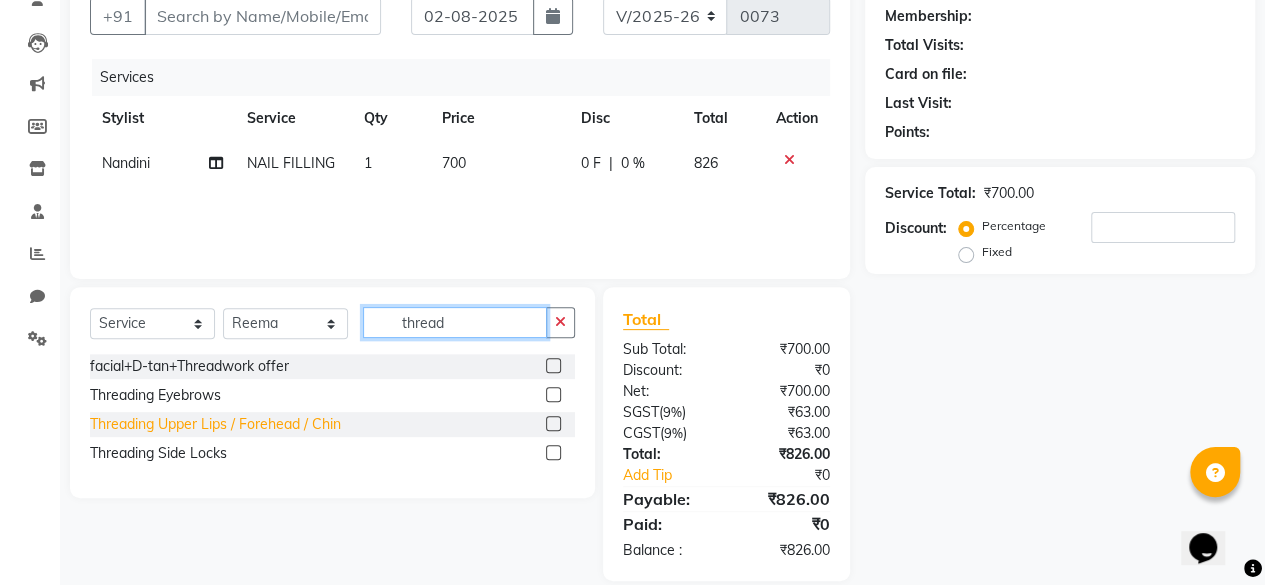 type on "thread" 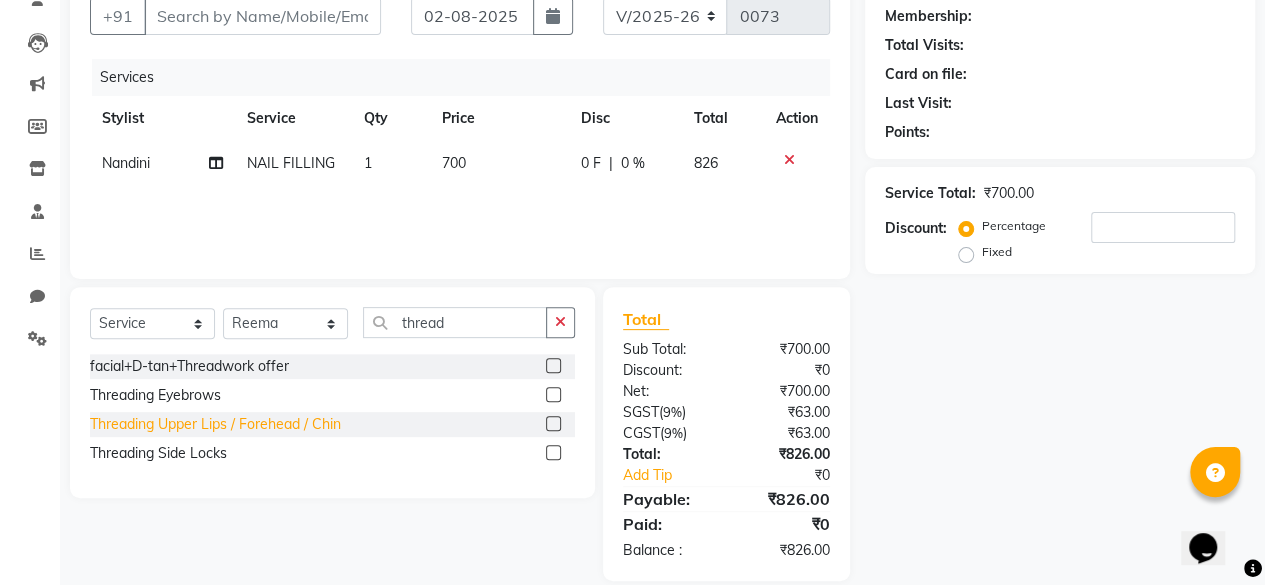 click on "Threading Upper Lips / Forehead / Chin" 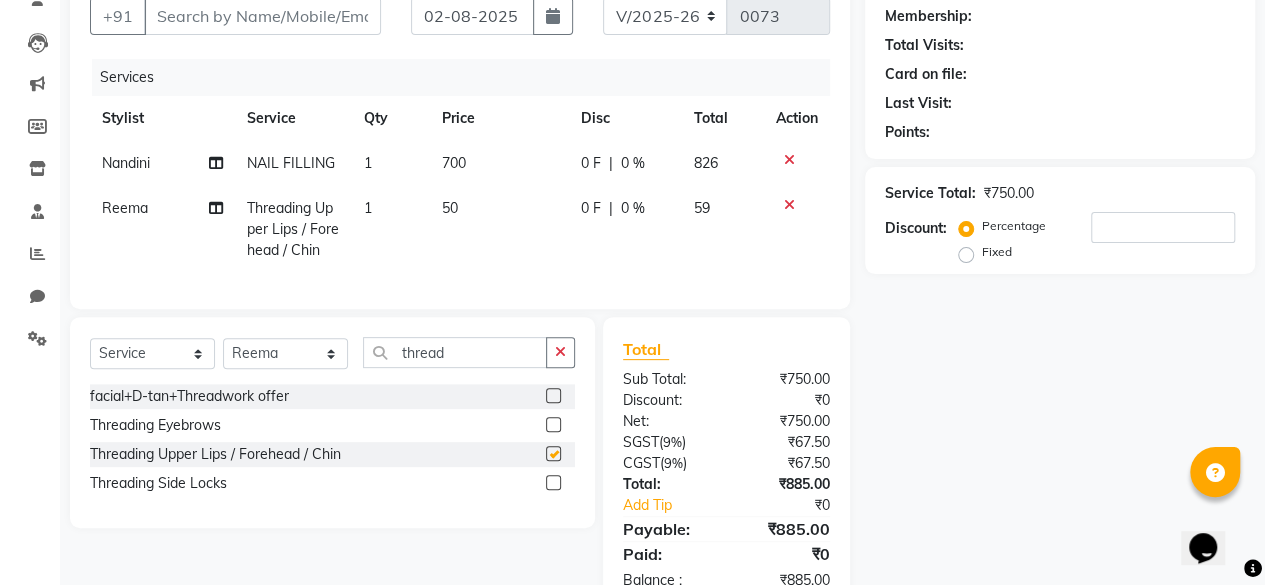 checkbox on "false" 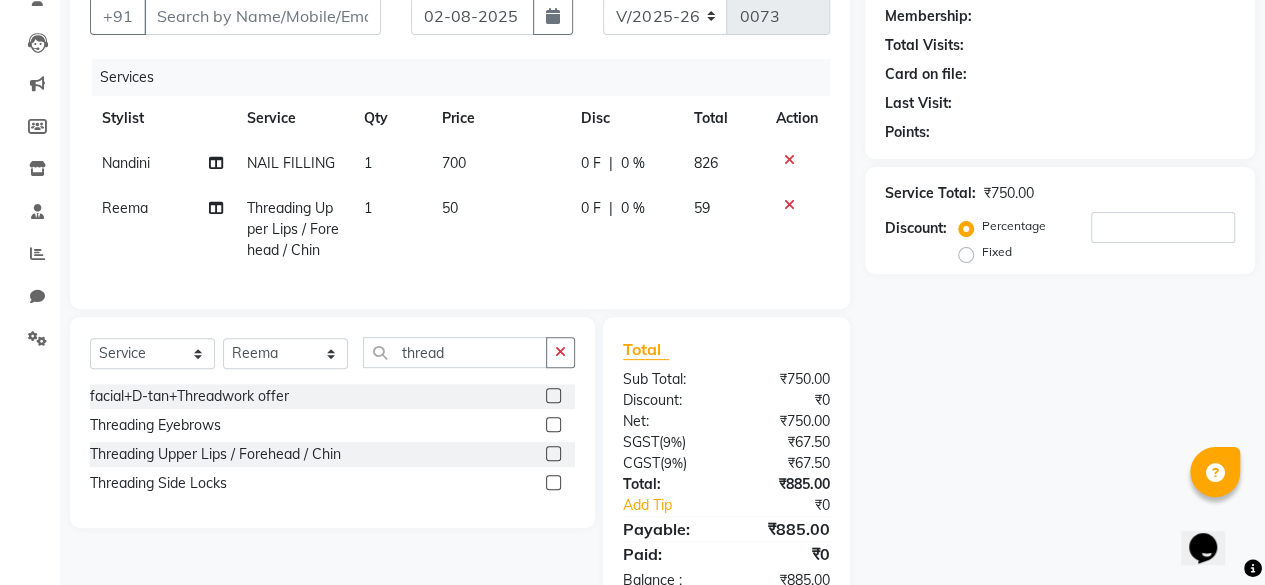 click on "50" 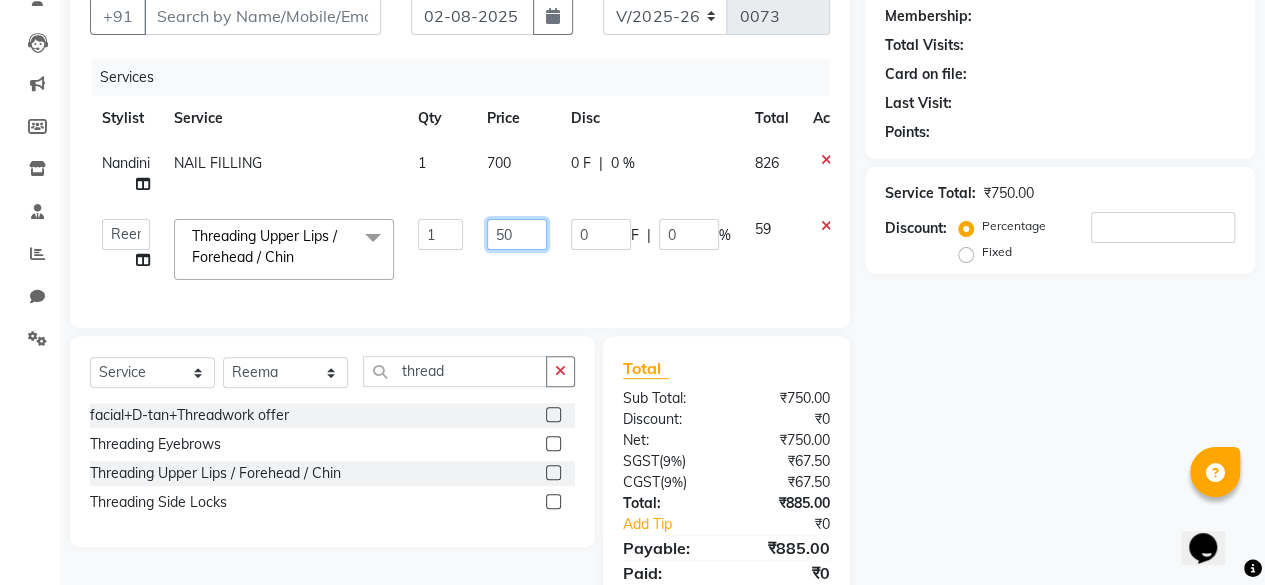 click on "50" 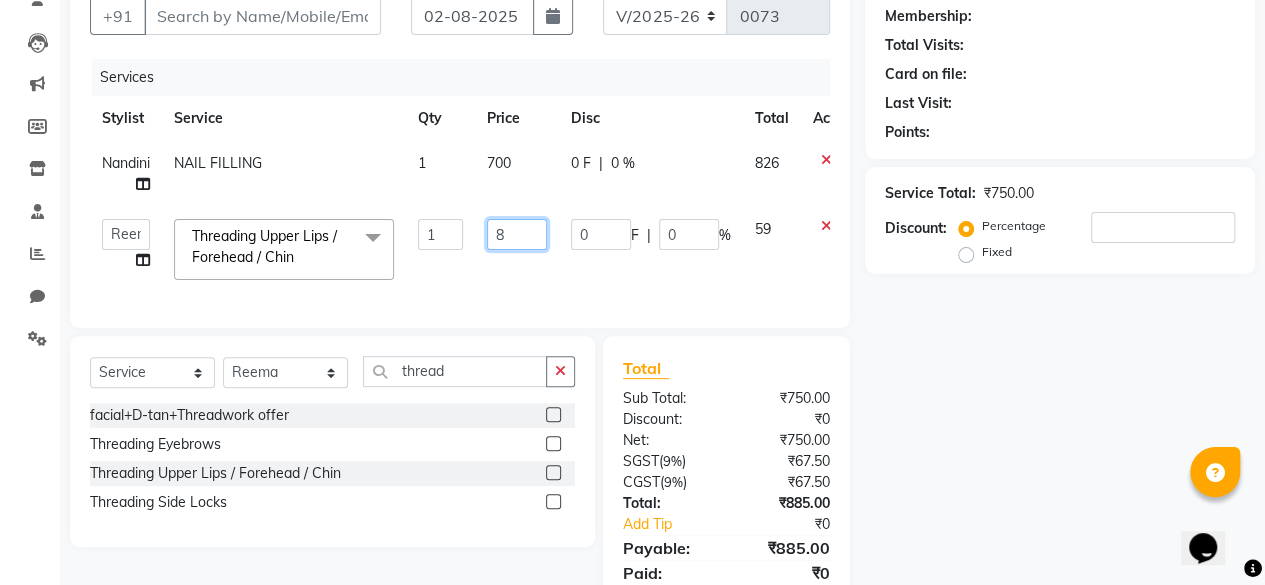 type on "80" 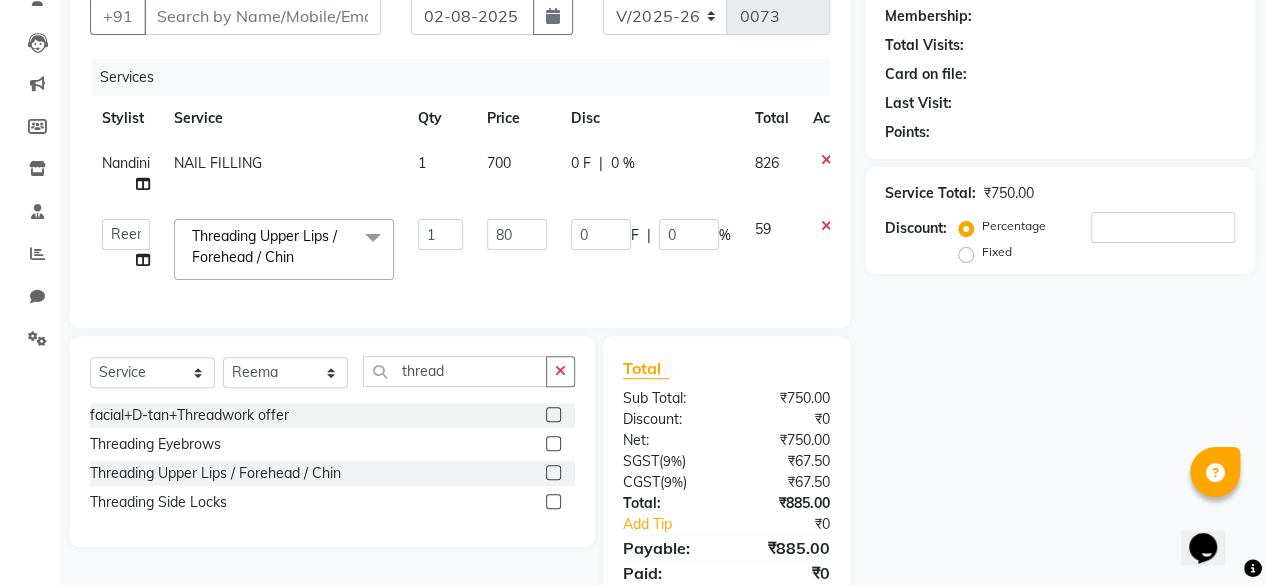 click on "Name: Membership: Total Visits: Card on file: Last Visit:  Points:  Service Total:  ₹750.00  Discount:  Percentage   Fixed" 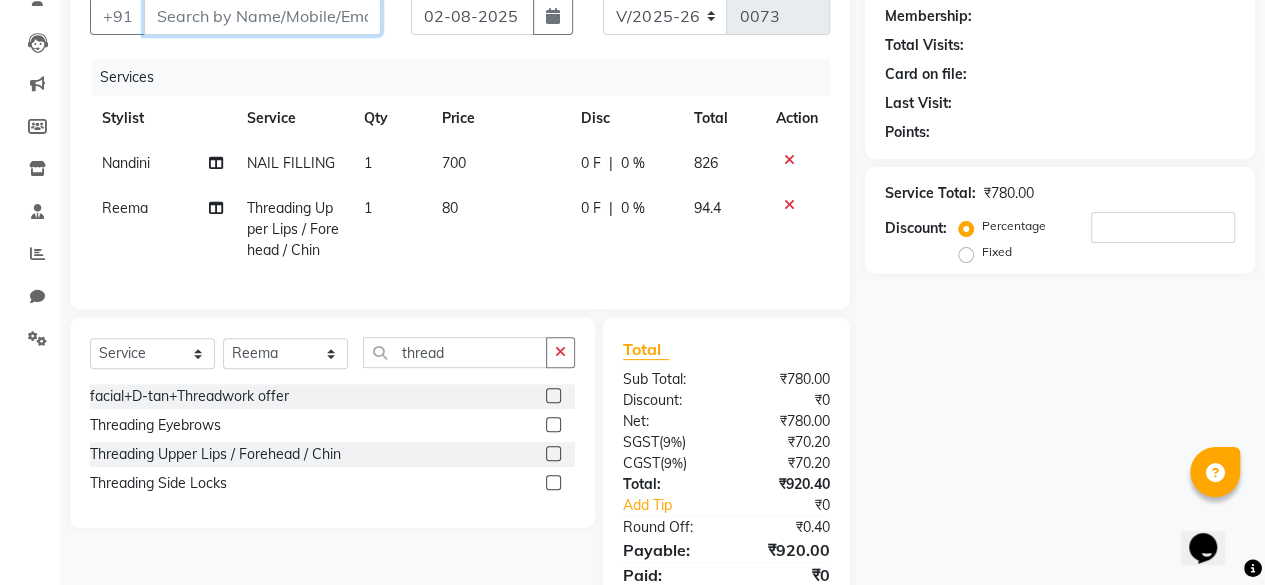 click on "Client" at bounding box center (262, 16) 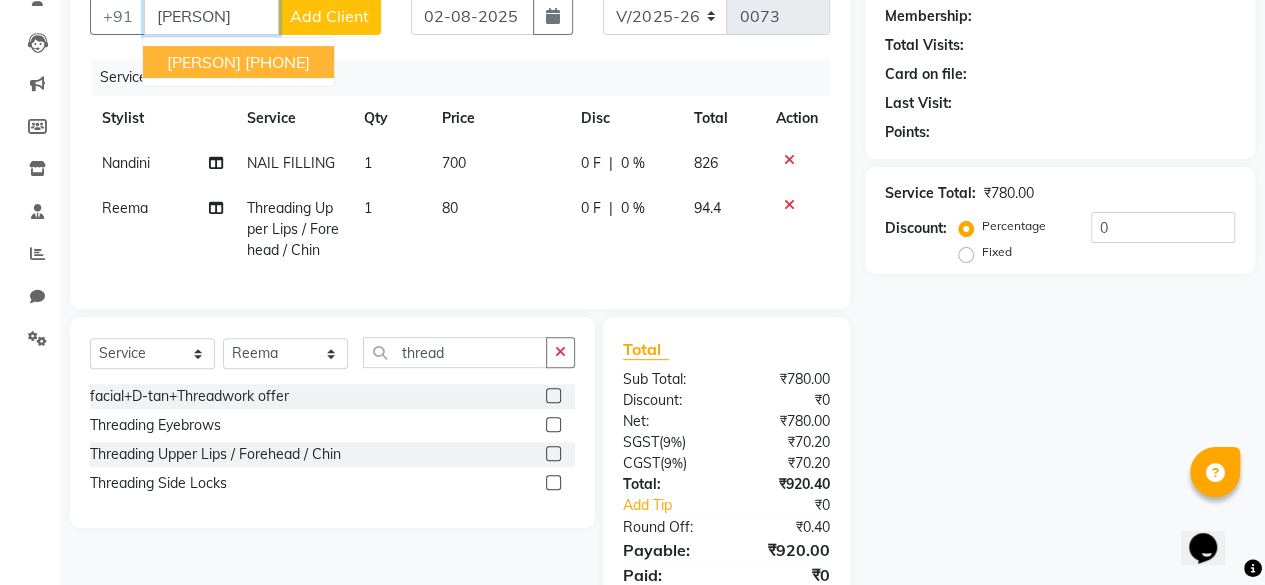 click on "[PERSON]" at bounding box center (204, 62) 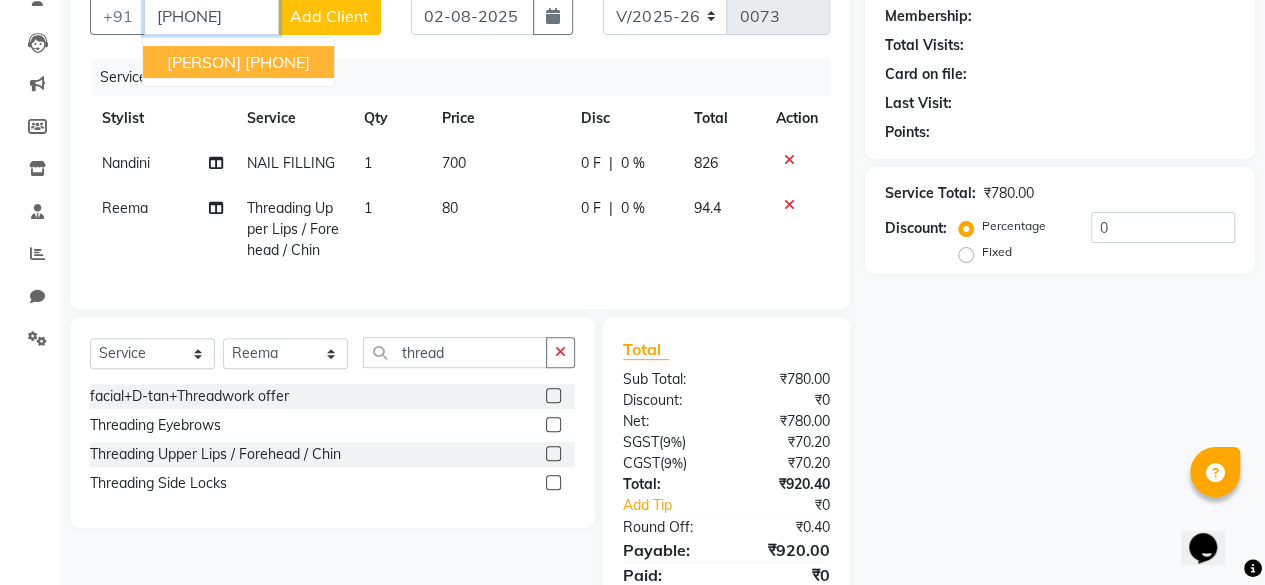 type on "[PHONE]" 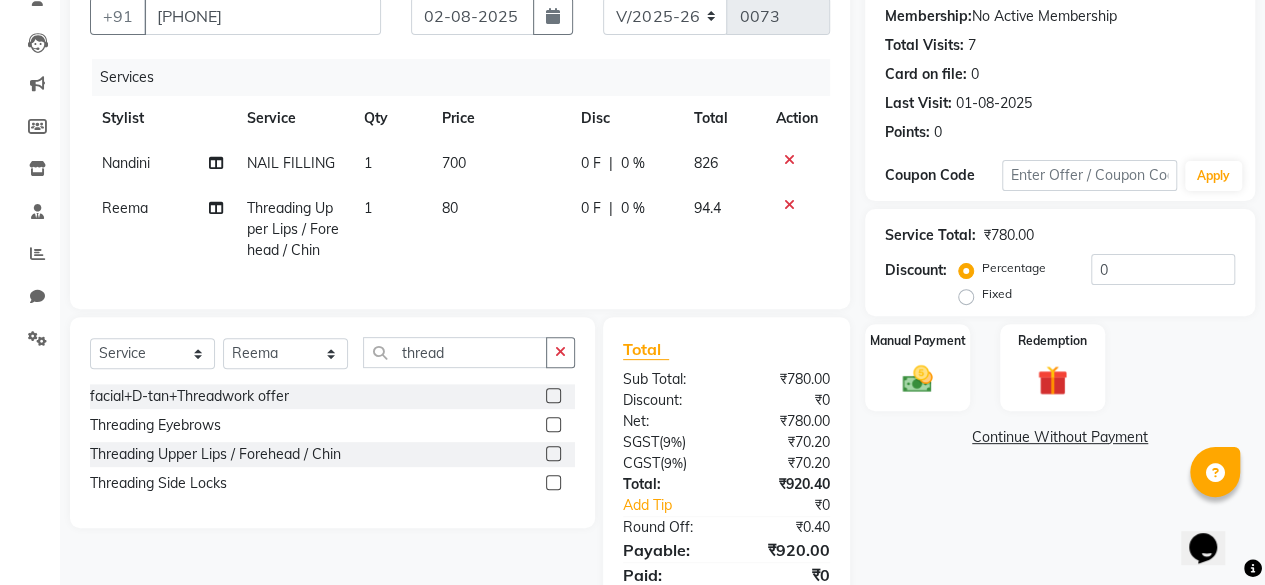 click on "80" 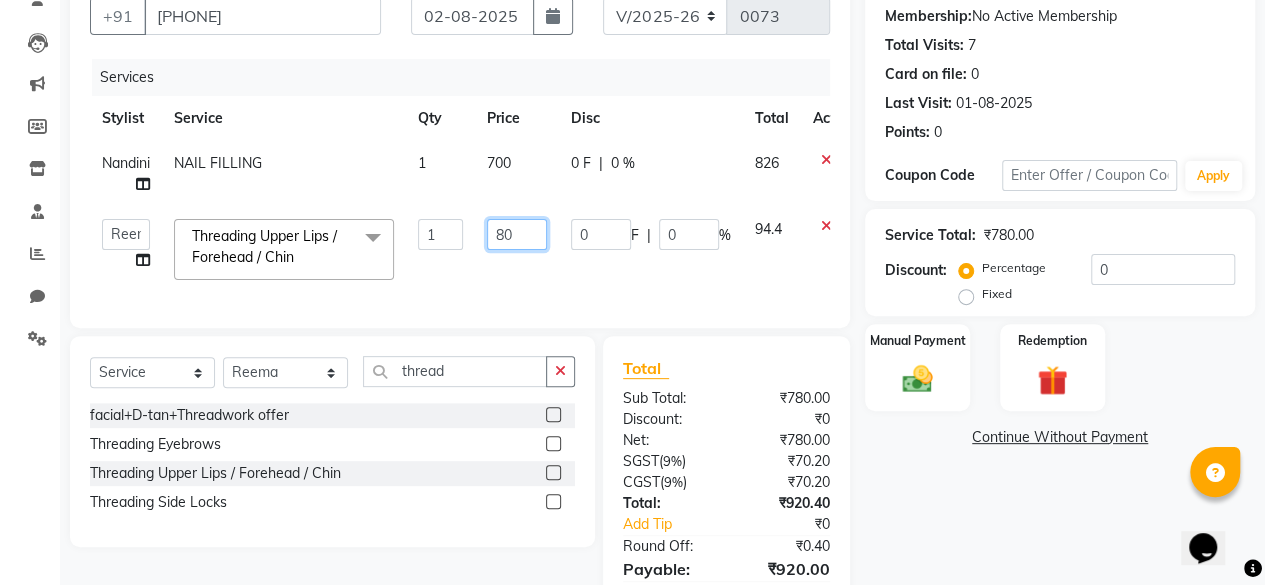 click on "80" 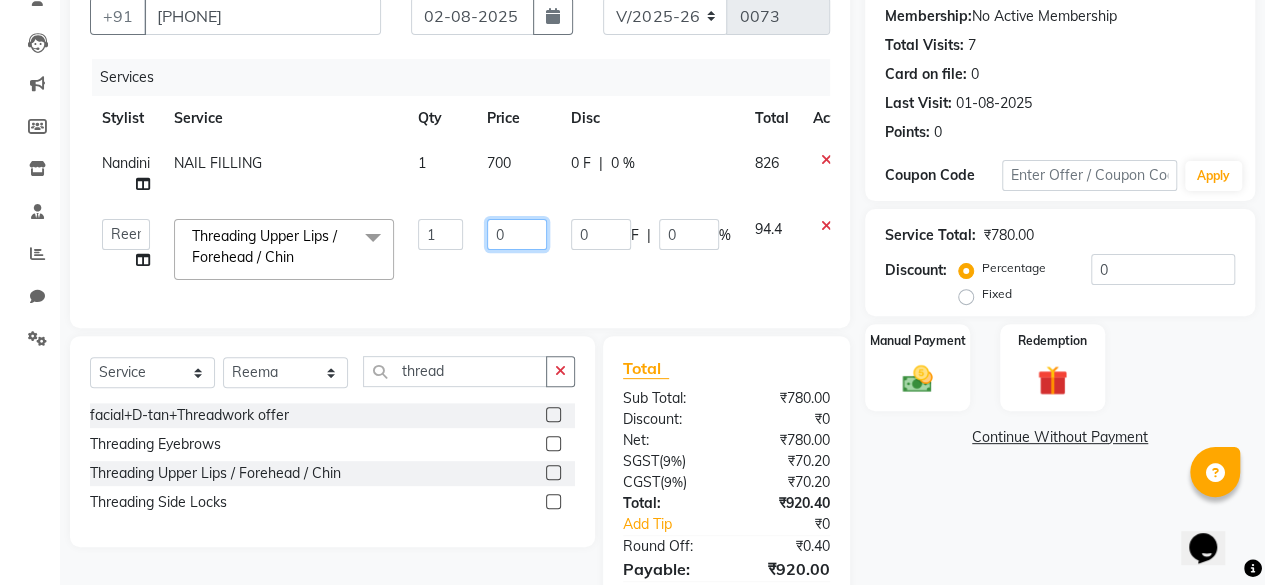type on "50" 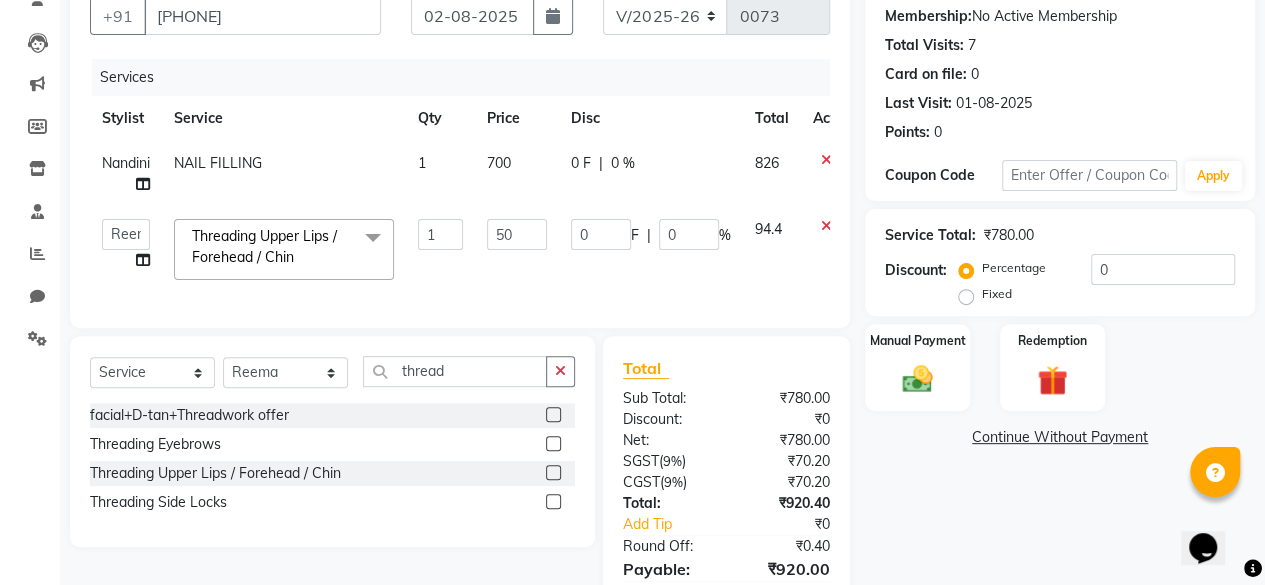 click on "Name: [PERSON] Membership: No Active Membership Total Visits: 7 Card on file: 0 Last Visit: 01-08-2025 Points: 0 Coupon Code Apply Service Total: ₹780.00 Discount: Percentage Fixed 0 Manual Payment Redemption Continue Without Payment" 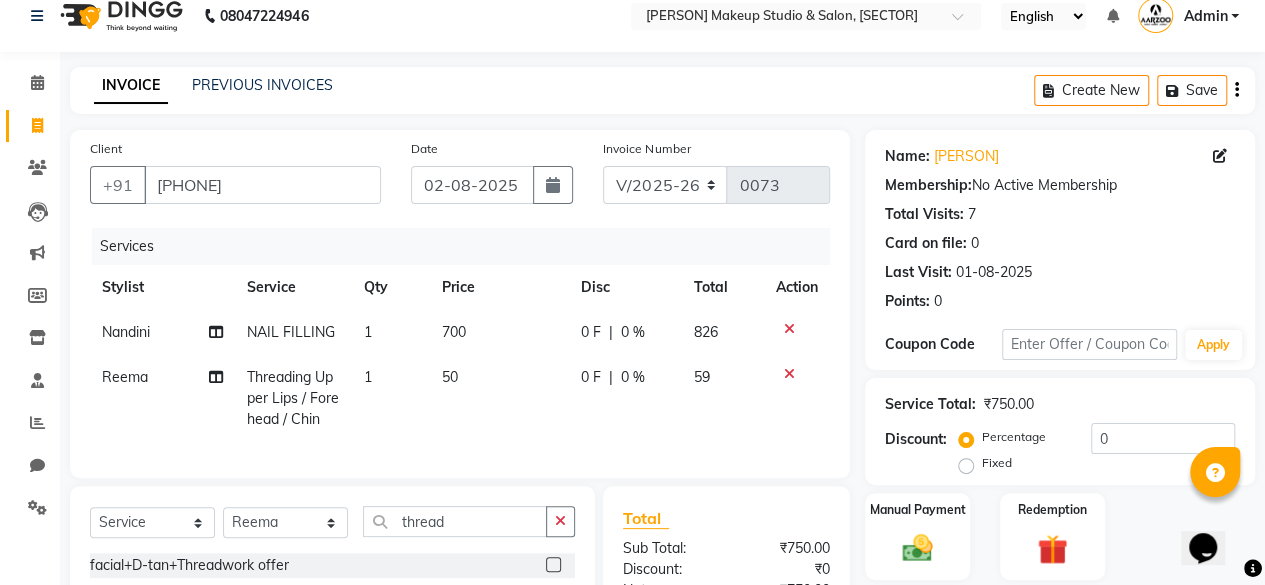 scroll, scrollTop: 0, scrollLeft: 0, axis: both 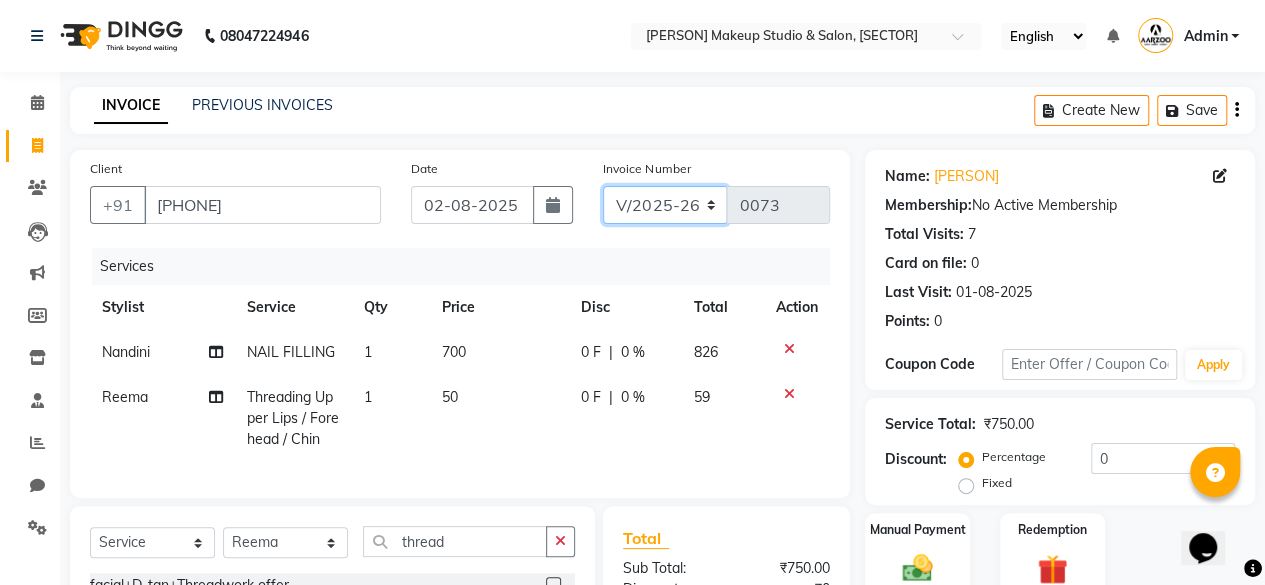 click on "CSH/25 V/2025 V/2025-26" 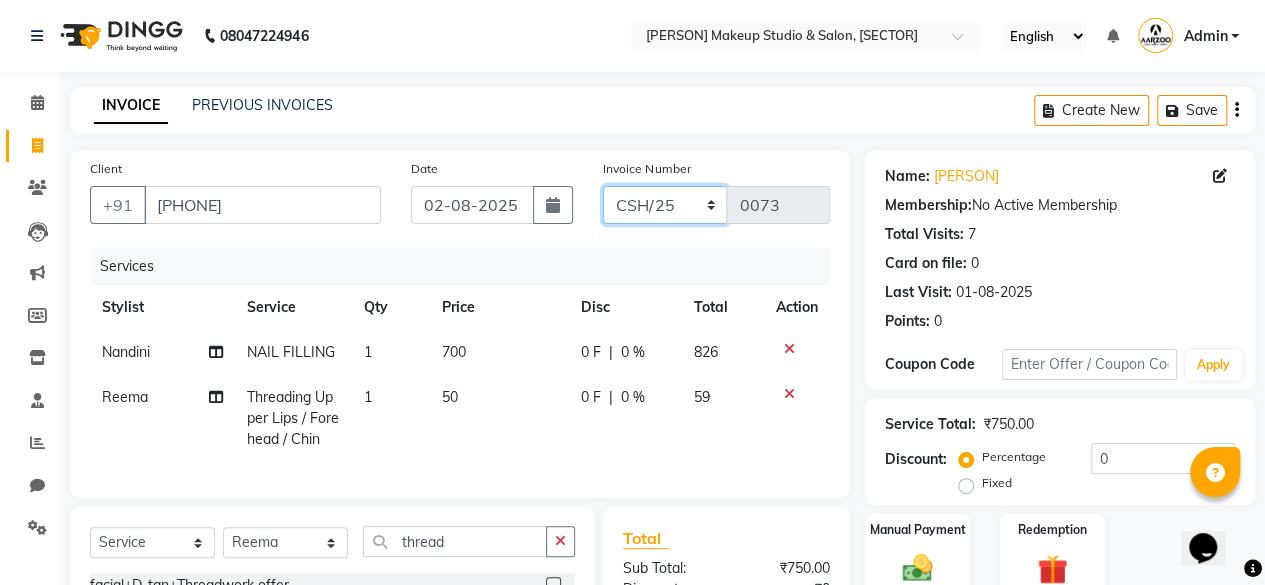 click on "CSH/25 V/2025 V/2025-26" 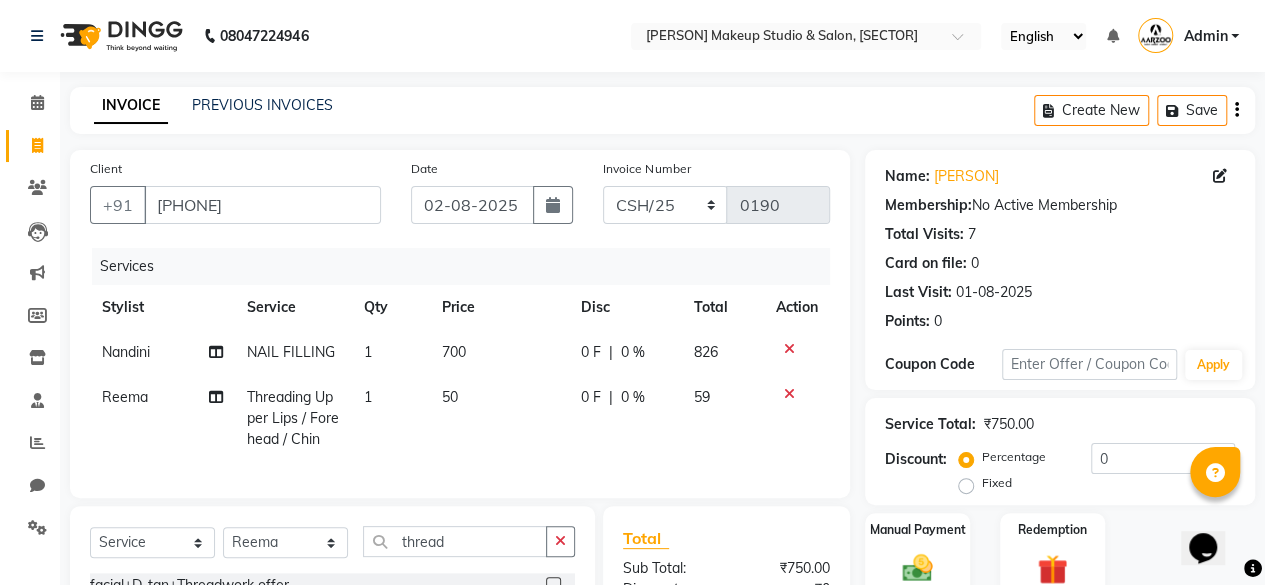 click 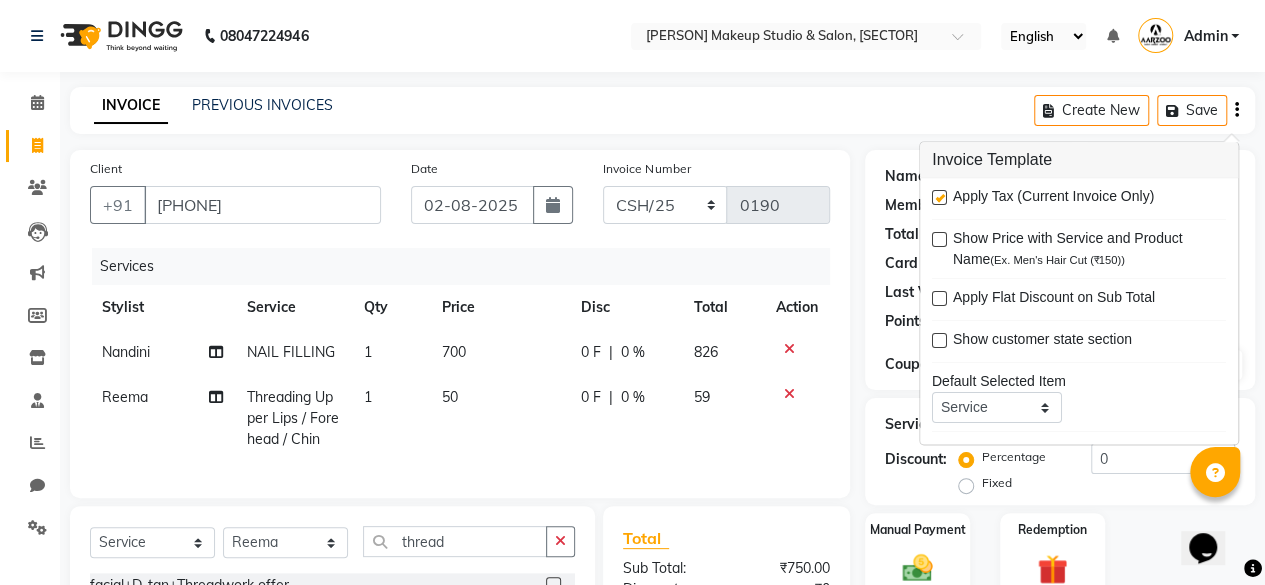 drag, startPoint x: 944, startPoint y: 199, endPoint x: 803, endPoint y: 555, distance: 382.906 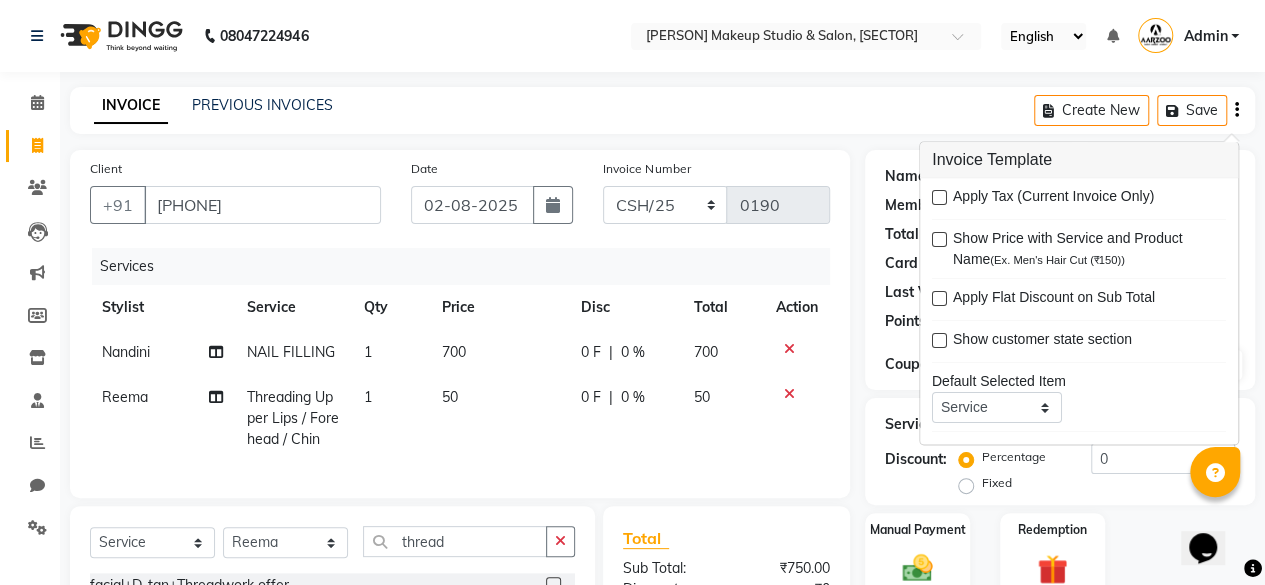 scroll, scrollTop: 216, scrollLeft: 0, axis: vertical 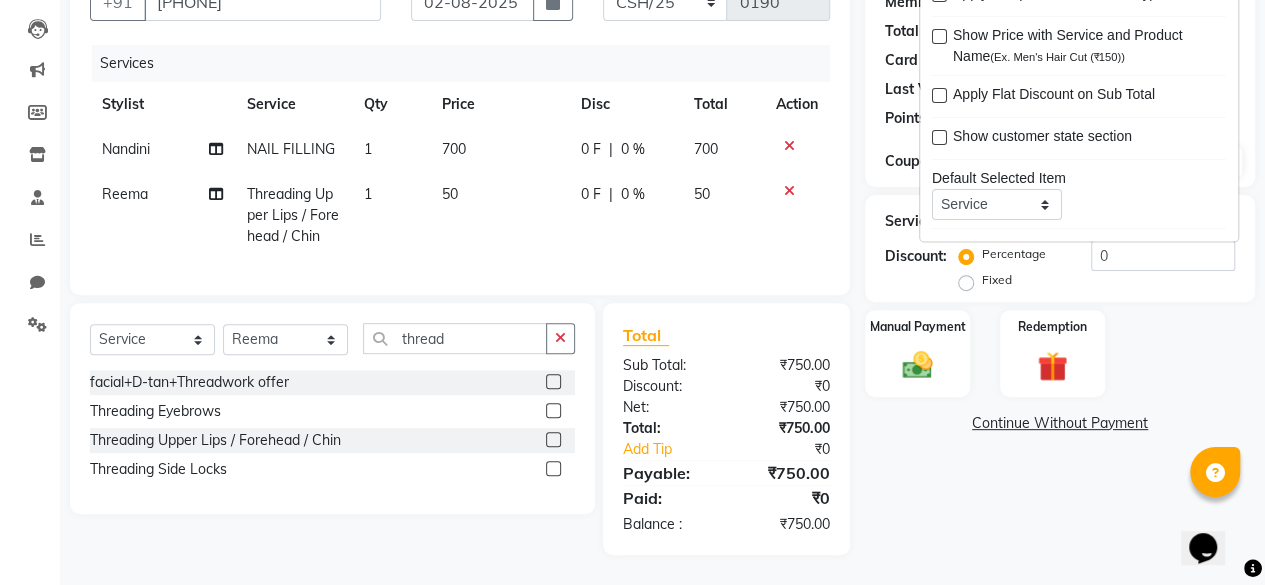 click on "Name: [PERSON] Membership: No Active Membership Total Visits: 7 Card on file: 0 Last Visit: 01-08-2025 Points: 0 Coupon Code Apply Service Total: ₹750.00 Discount: Percentage Fixed 0 Manual Payment Redemption Continue Without Payment" 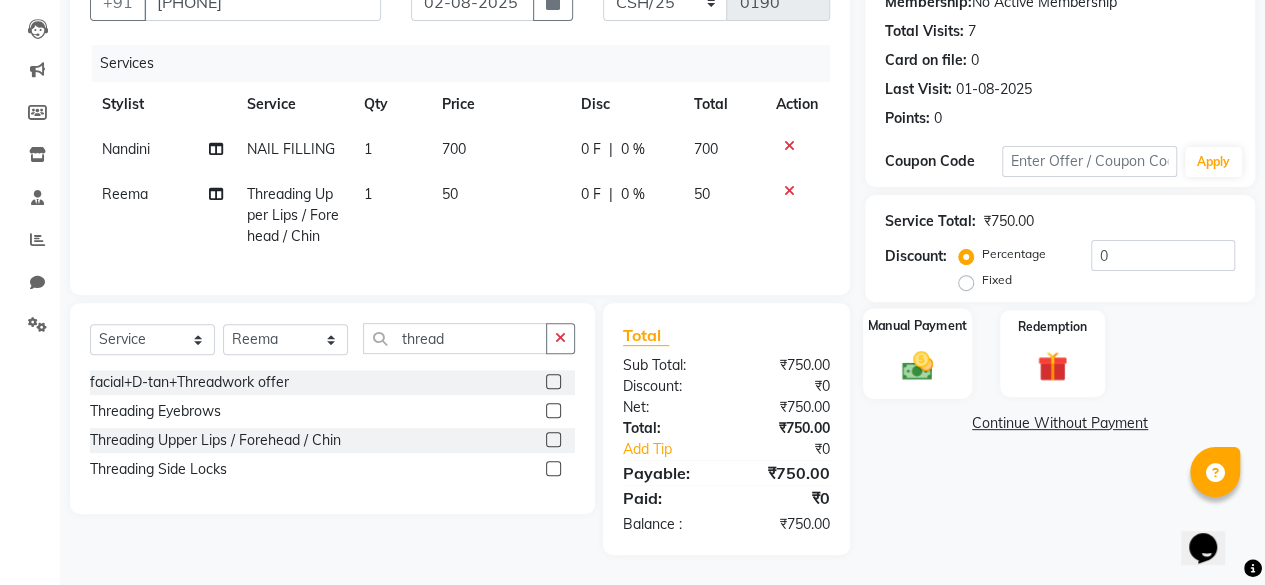 click 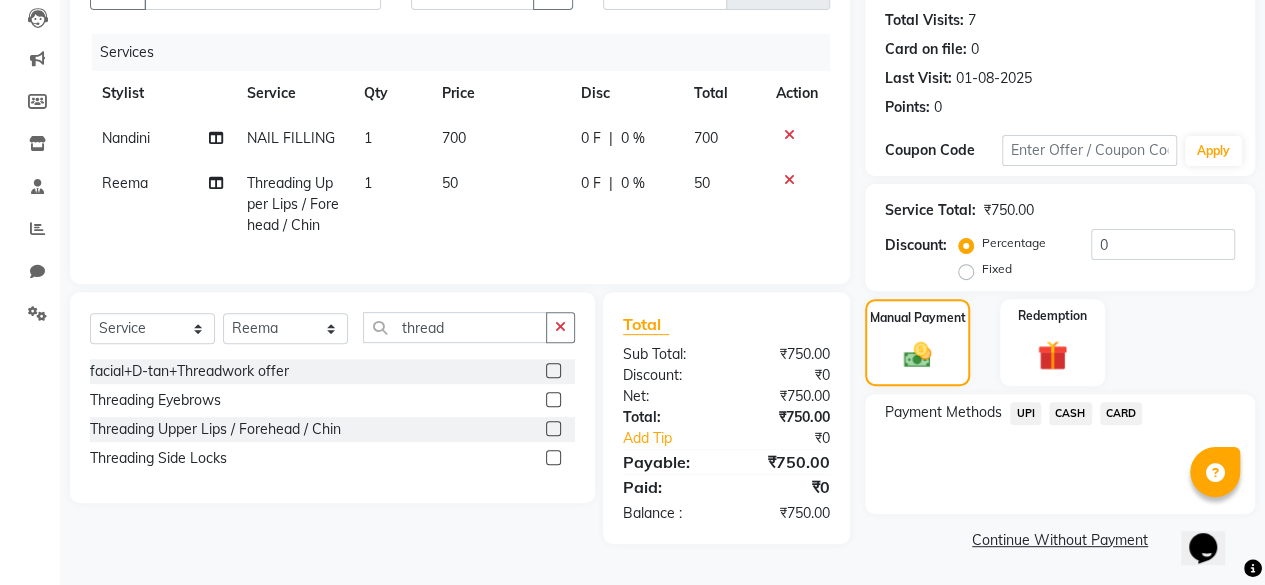 click on "CASH" 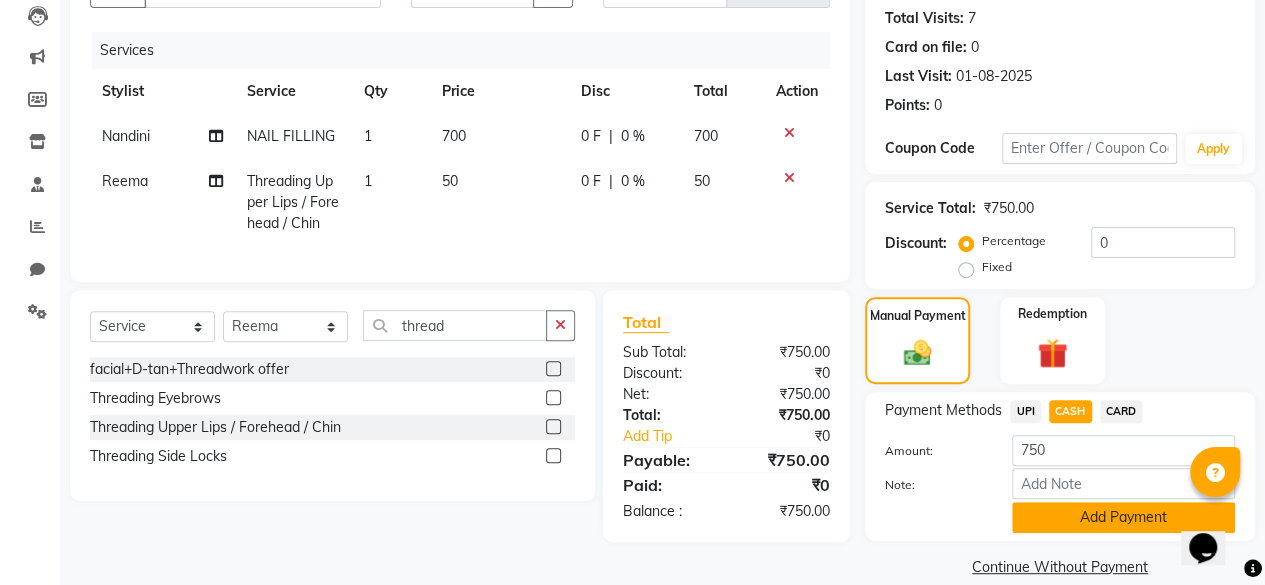 click on "Add Payment" 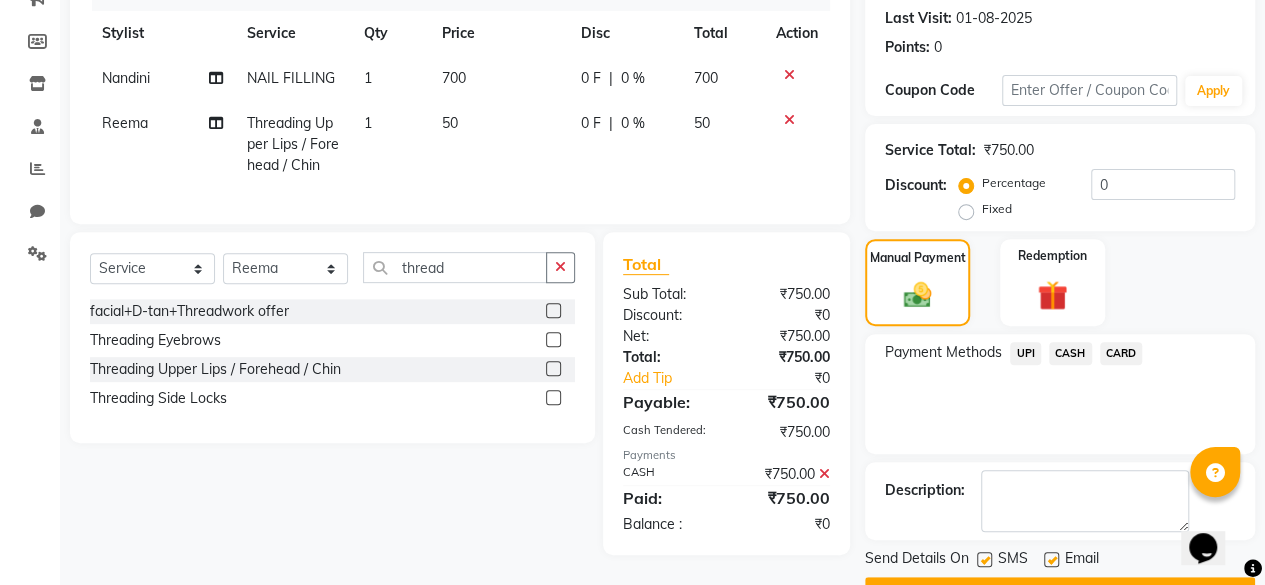 scroll, scrollTop: 324, scrollLeft: 0, axis: vertical 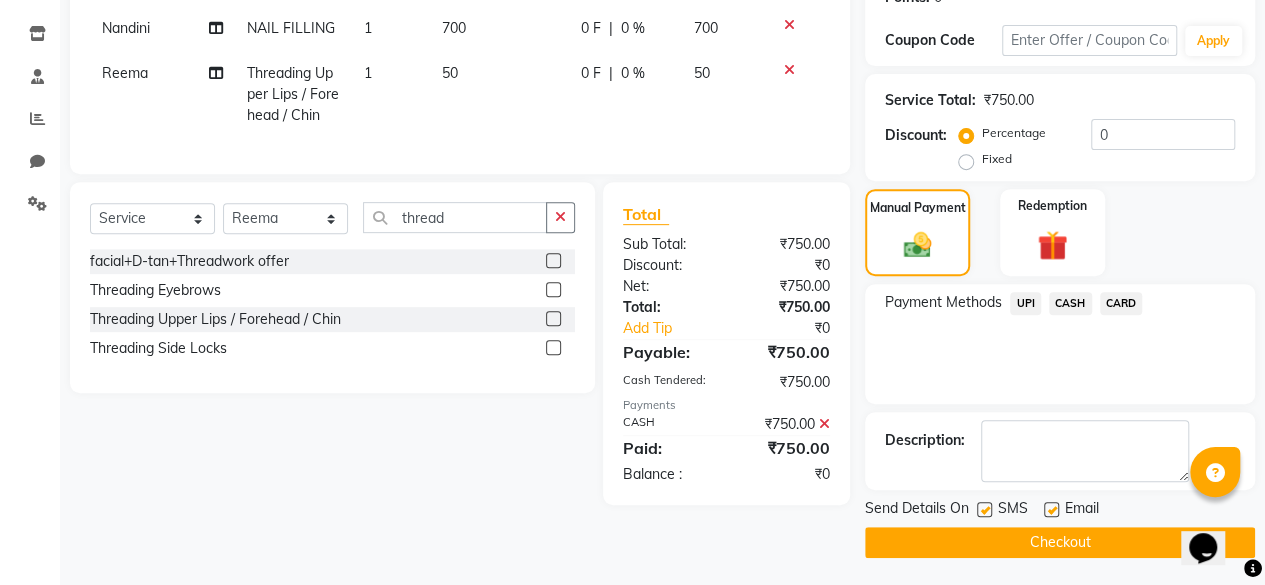click on "Checkout" 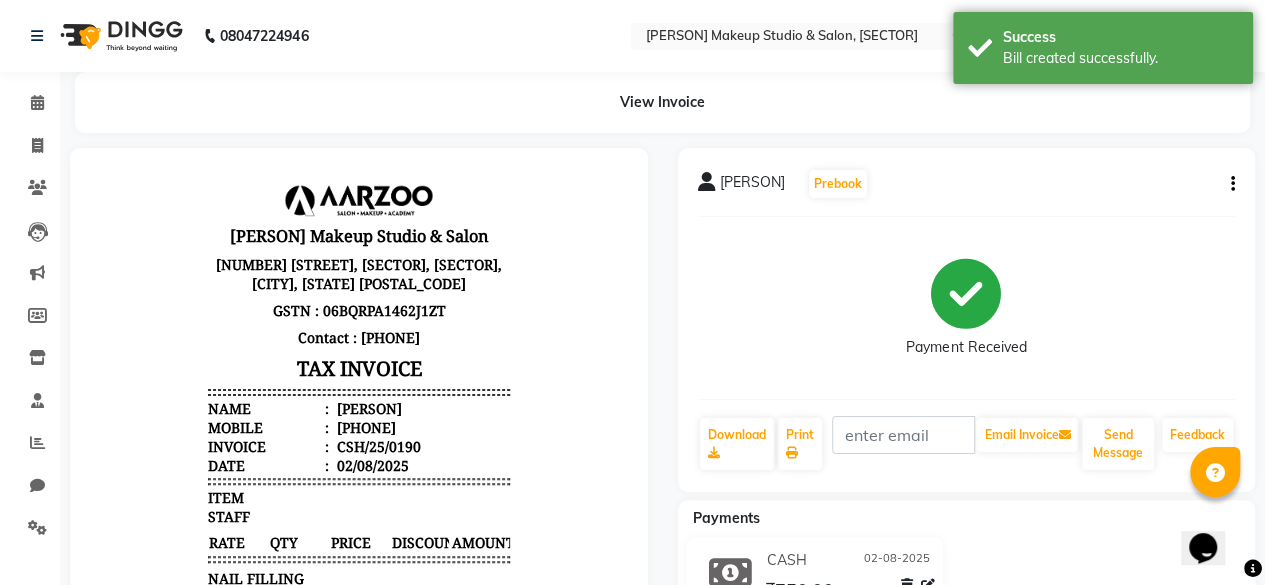 scroll, scrollTop: 0, scrollLeft: 0, axis: both 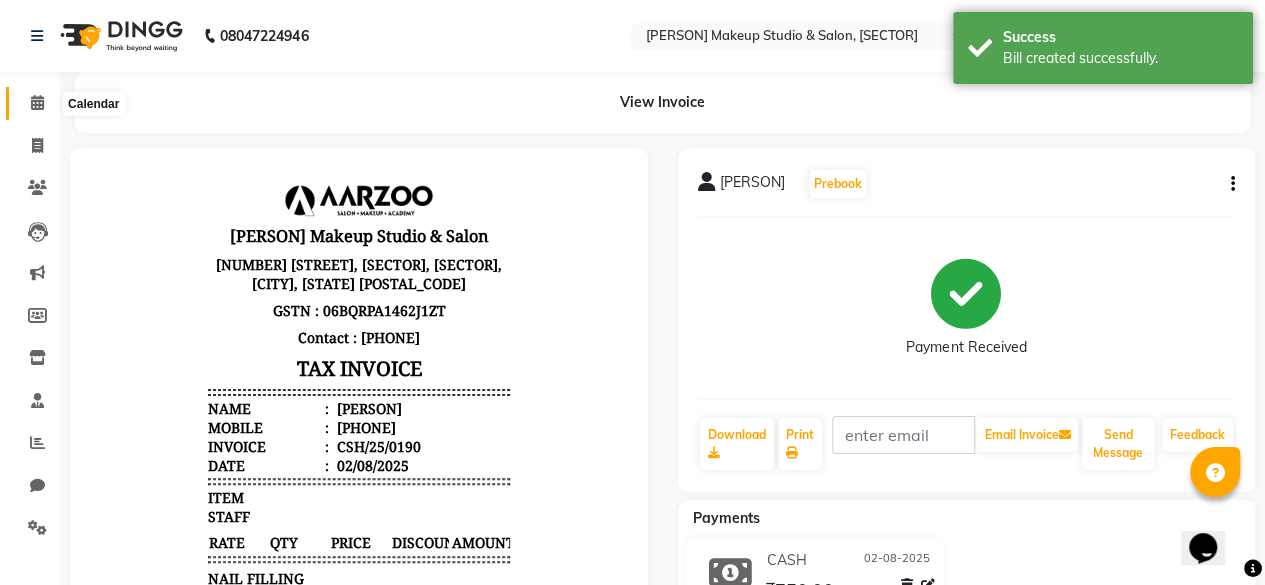 click 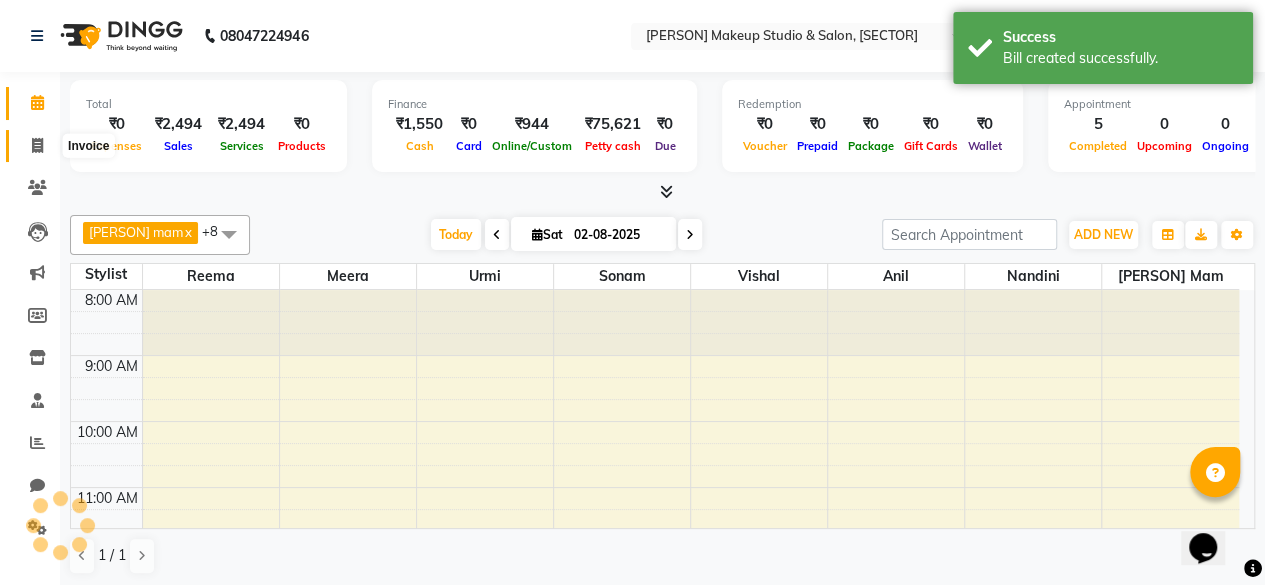 click 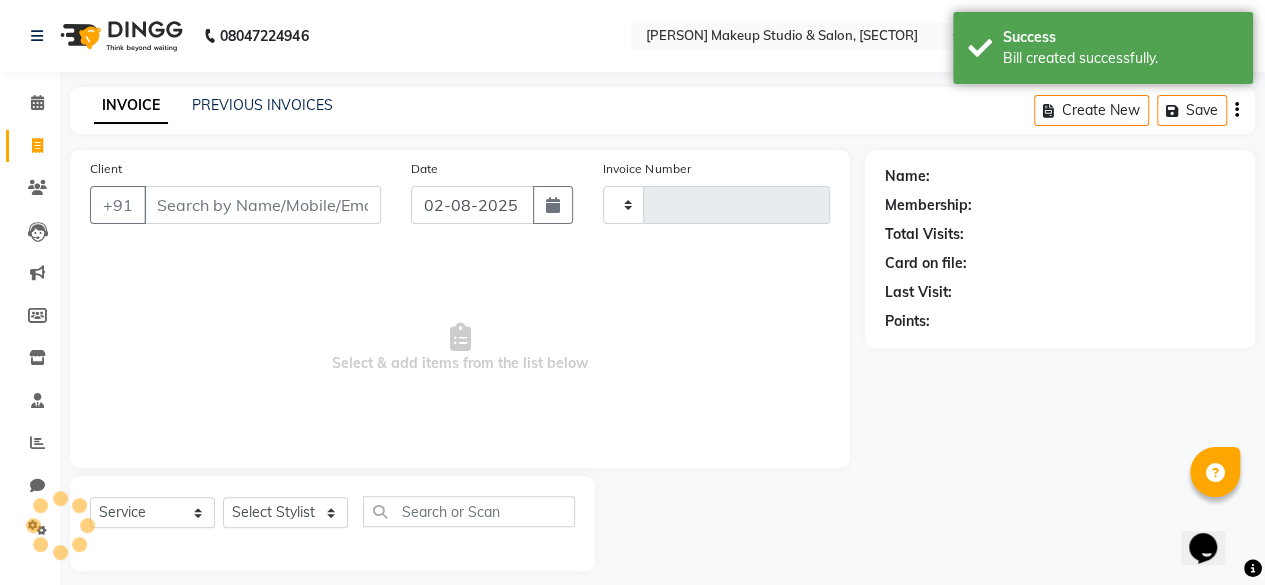 type on "0073" 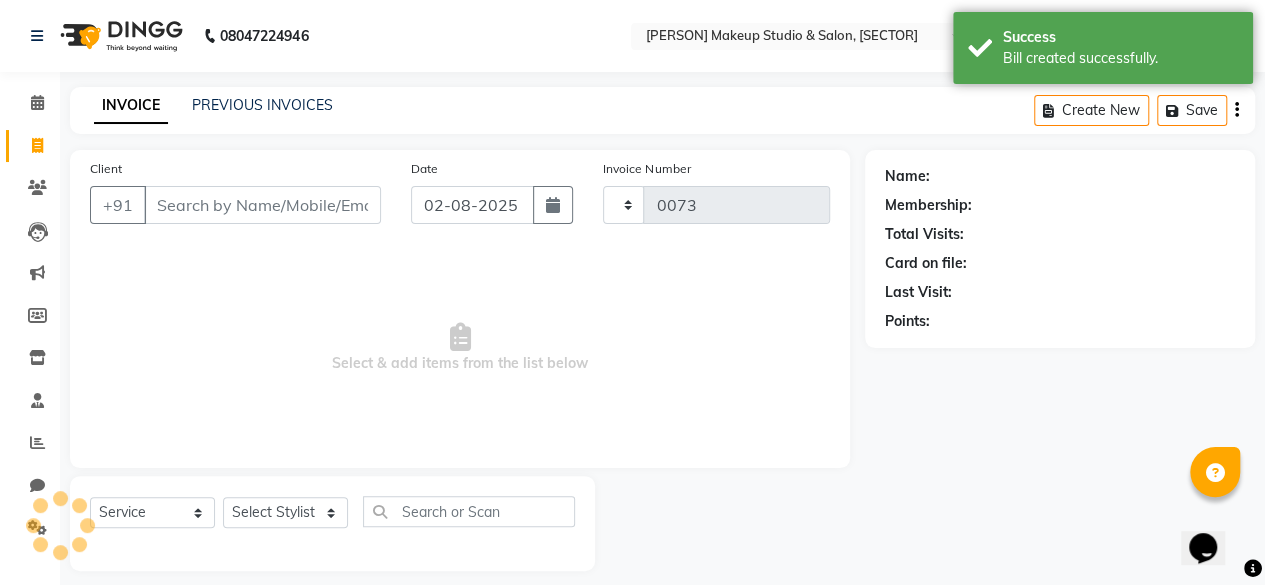 select on "6943" 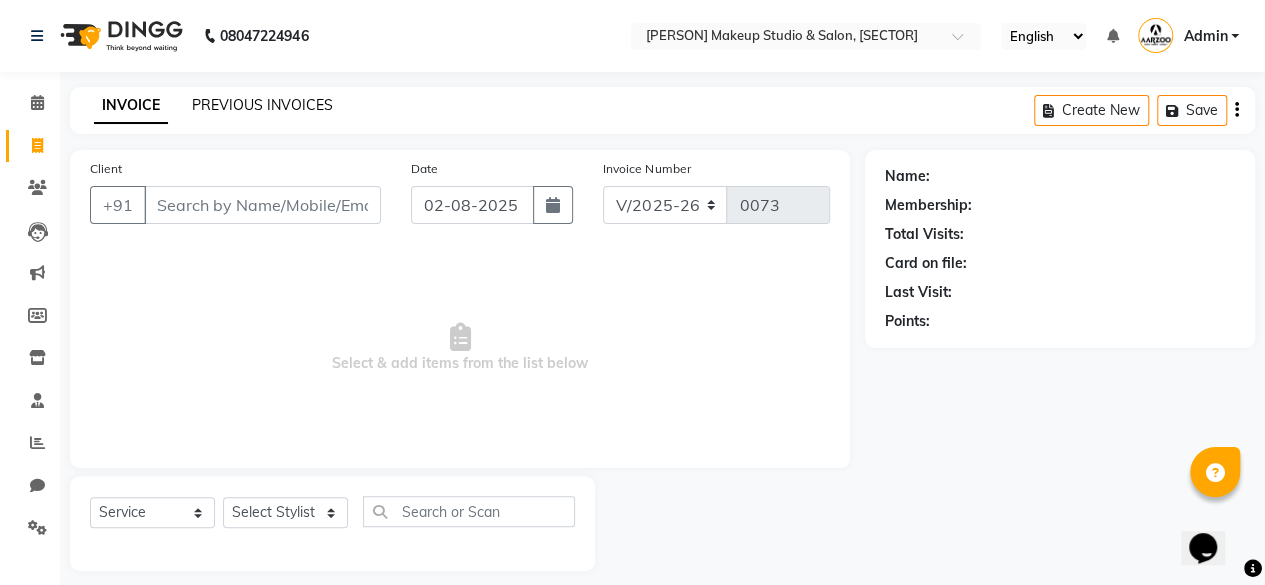 click on "PREVIOUS INVOICES" 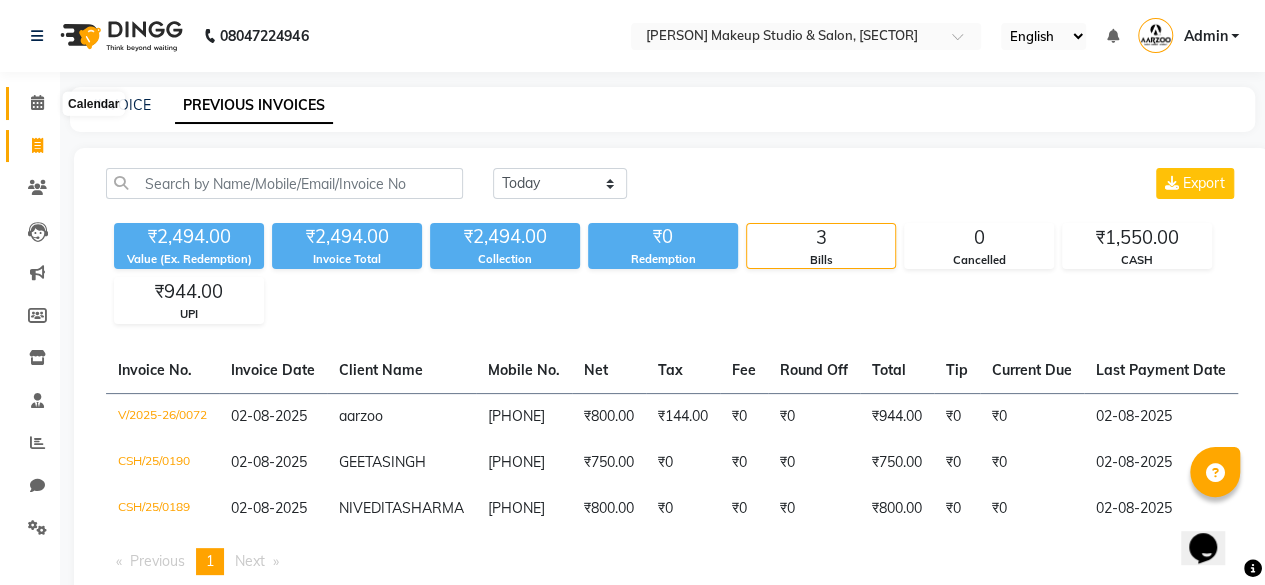 click 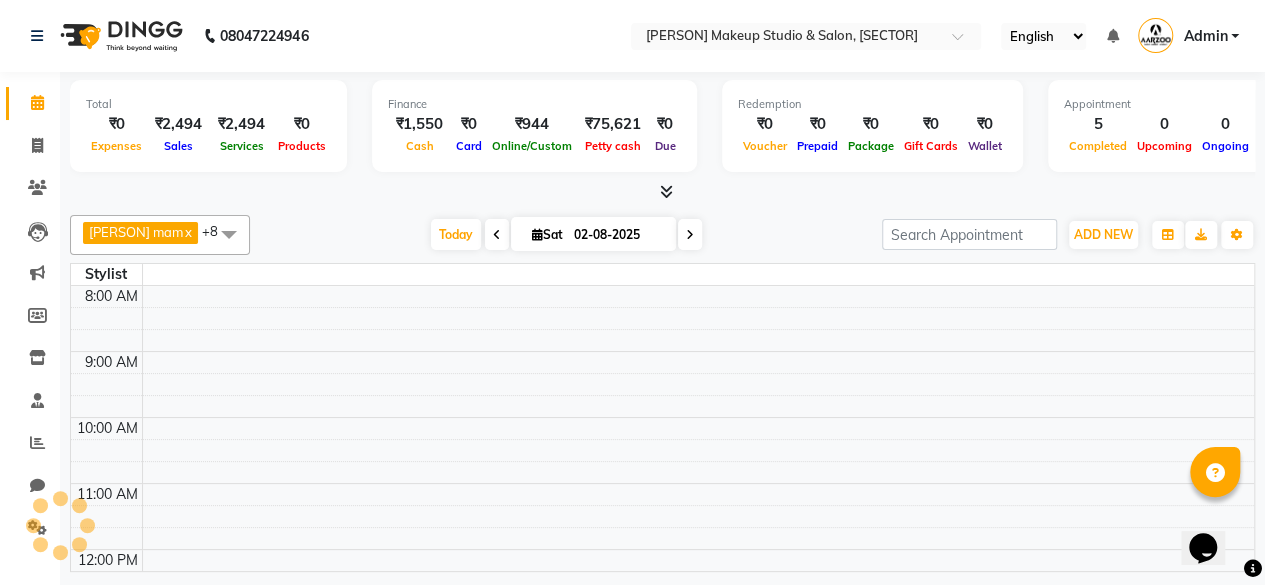 scroll, scrollTop: 0, scrollLeft: 0, axis: both 